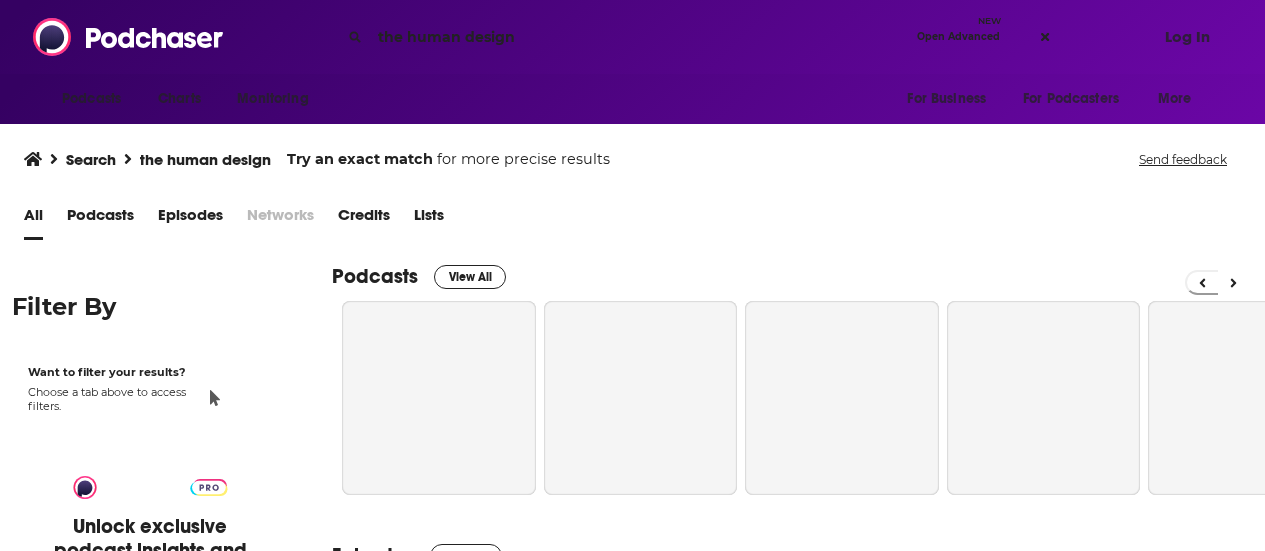 scroll, scrollTop: 0, scrollLeft: 0, axis: both 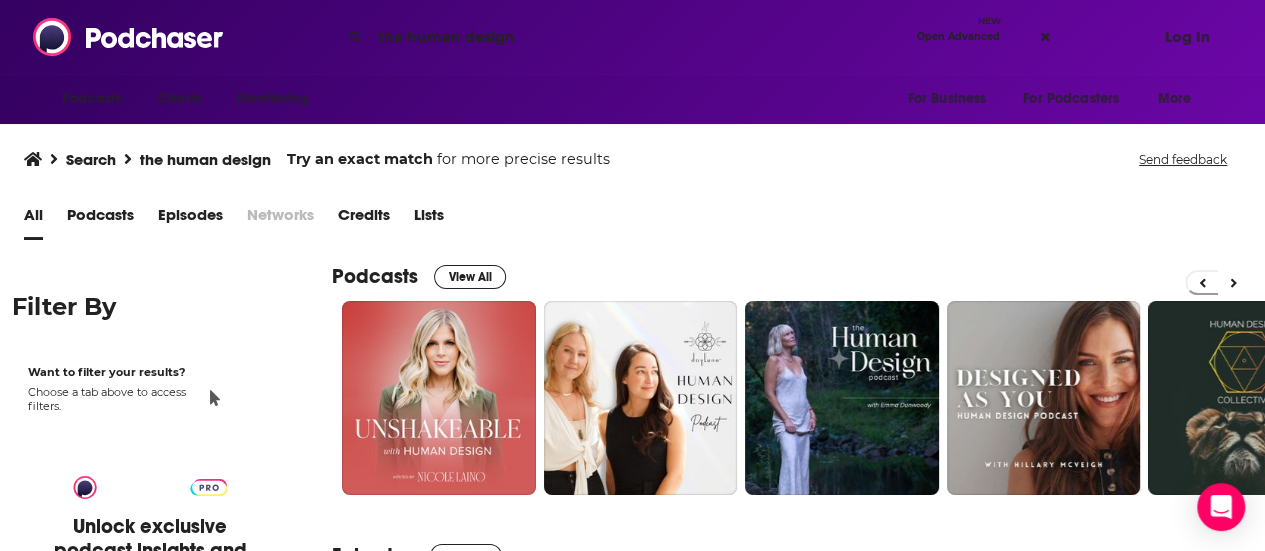click on "the human design" at bounding box center [639, 37] 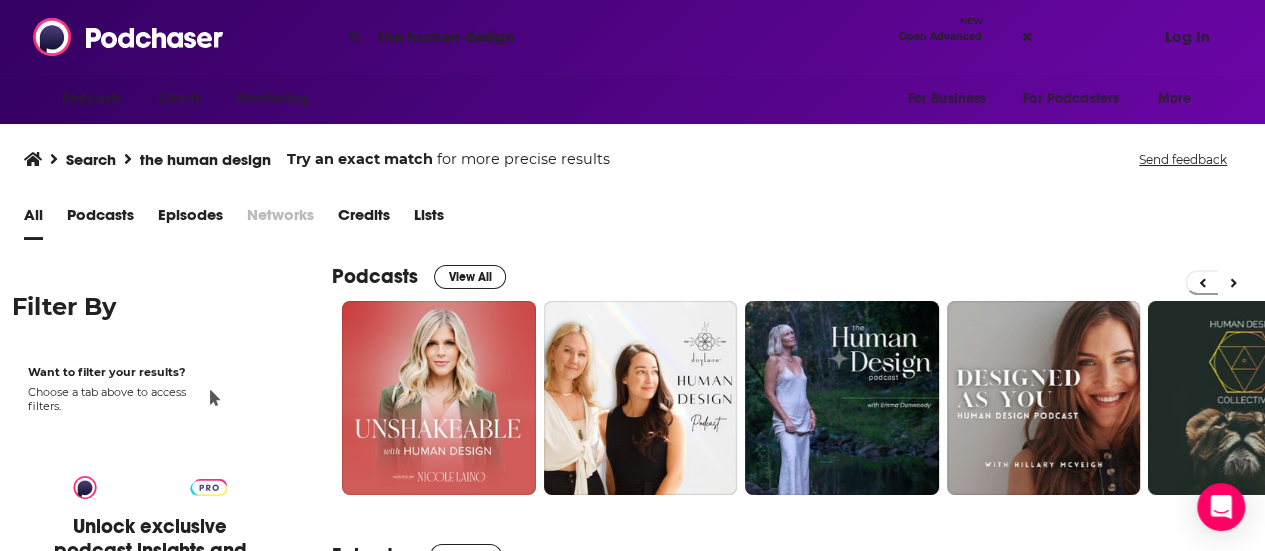 drag, startPoint x: 583, startPoint y: 58, endPoint x: 565, endPoint y: 49, distance: 20.12461 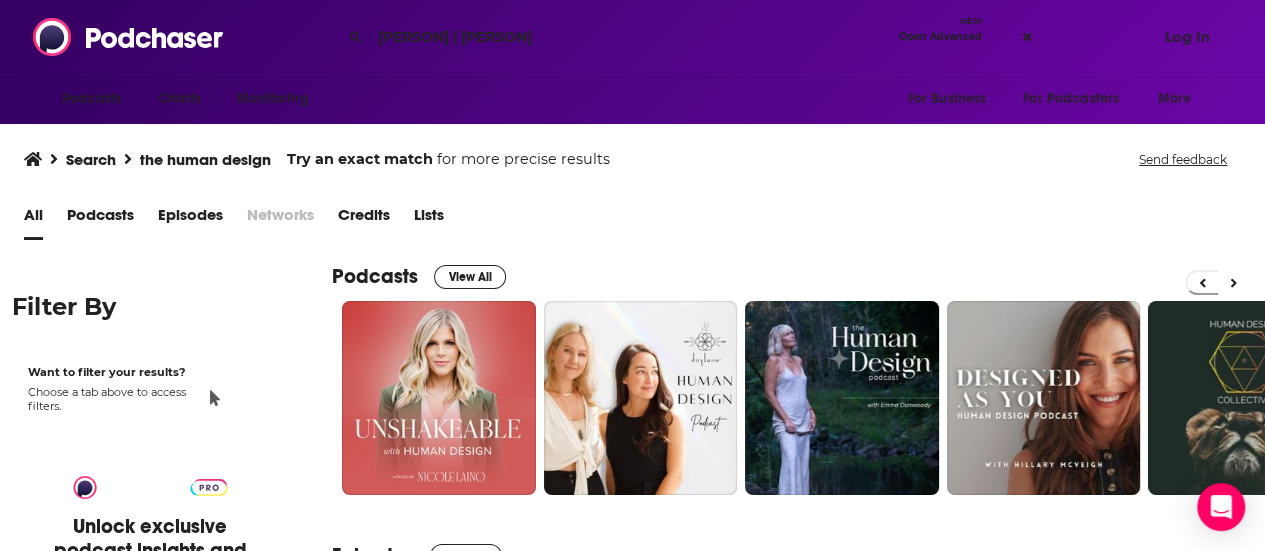 type on "[PERSON] | [PERSON]" 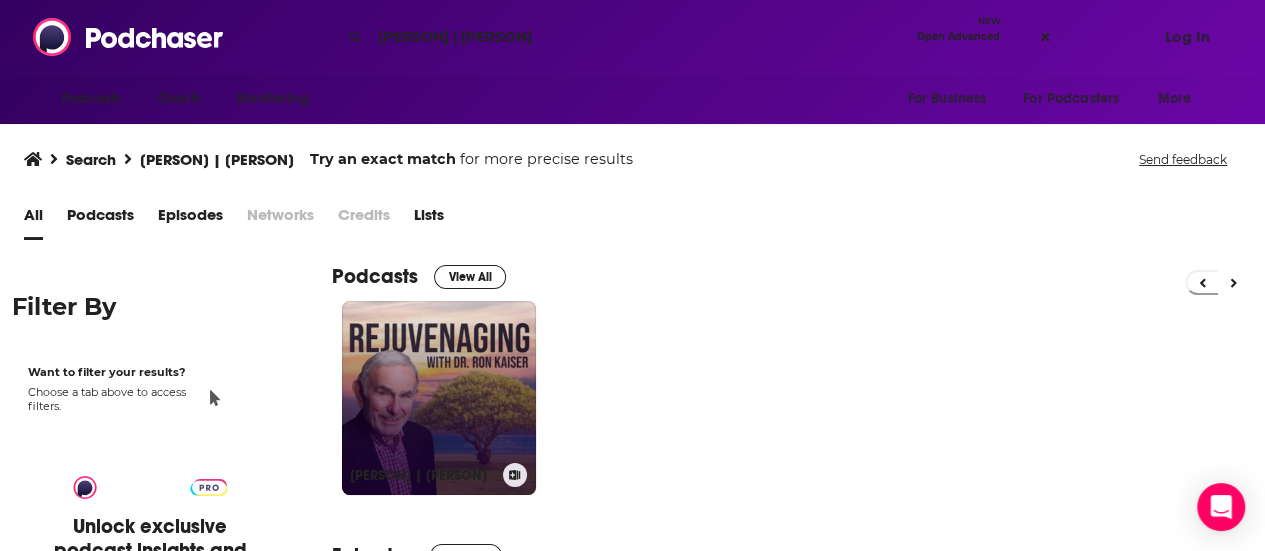 click on "[PERSON] | [PERSON]" at bounding box center [439, 398] 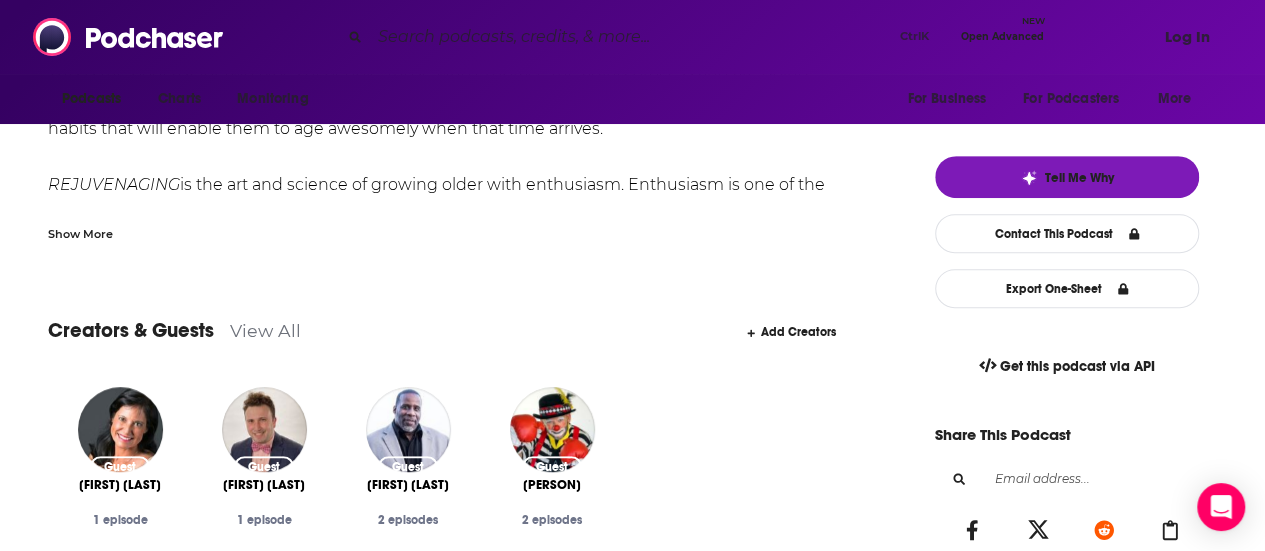 scroll, scrollTop: 0, scrollLeft: 0, axis: both 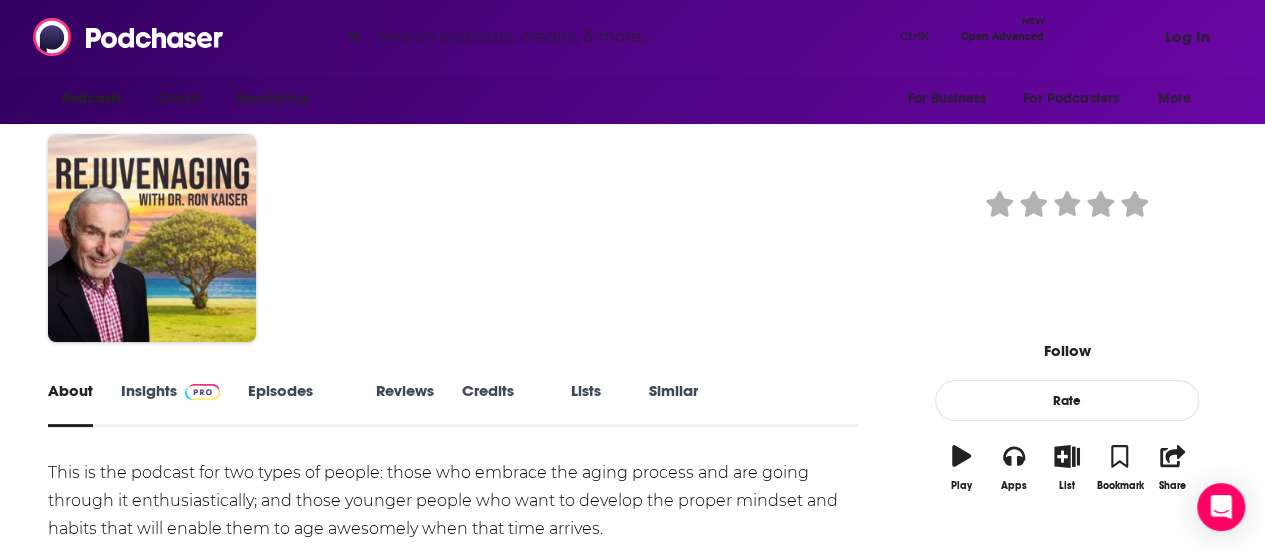 click on "Insights" at bounding box center [170, 404] 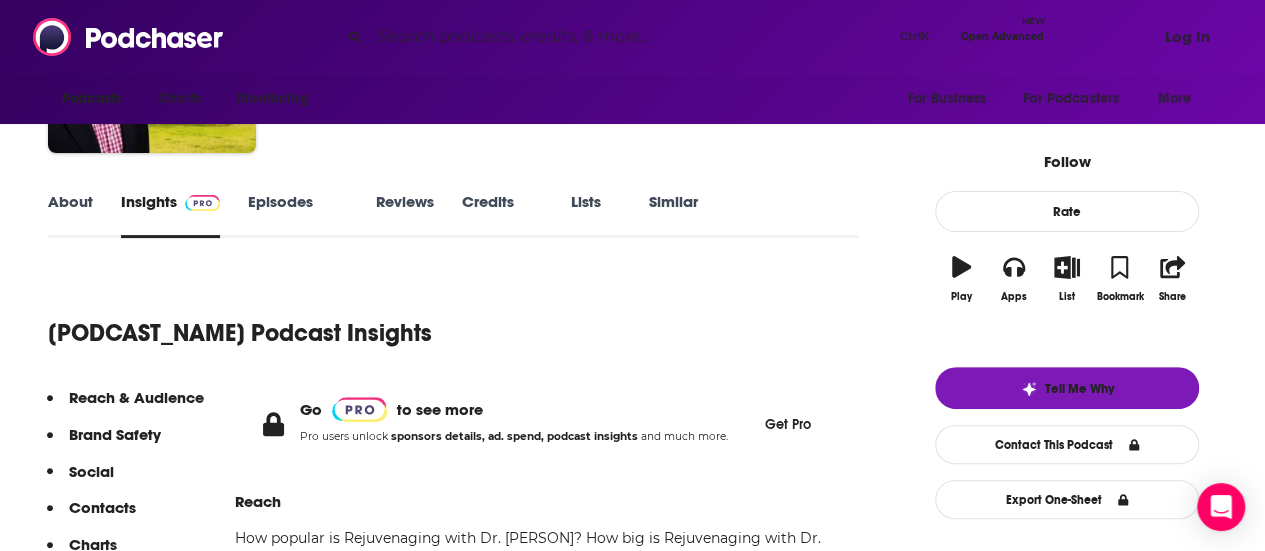 scroll, scrollTop: 300, scrollLeft: 0, axis: vertical 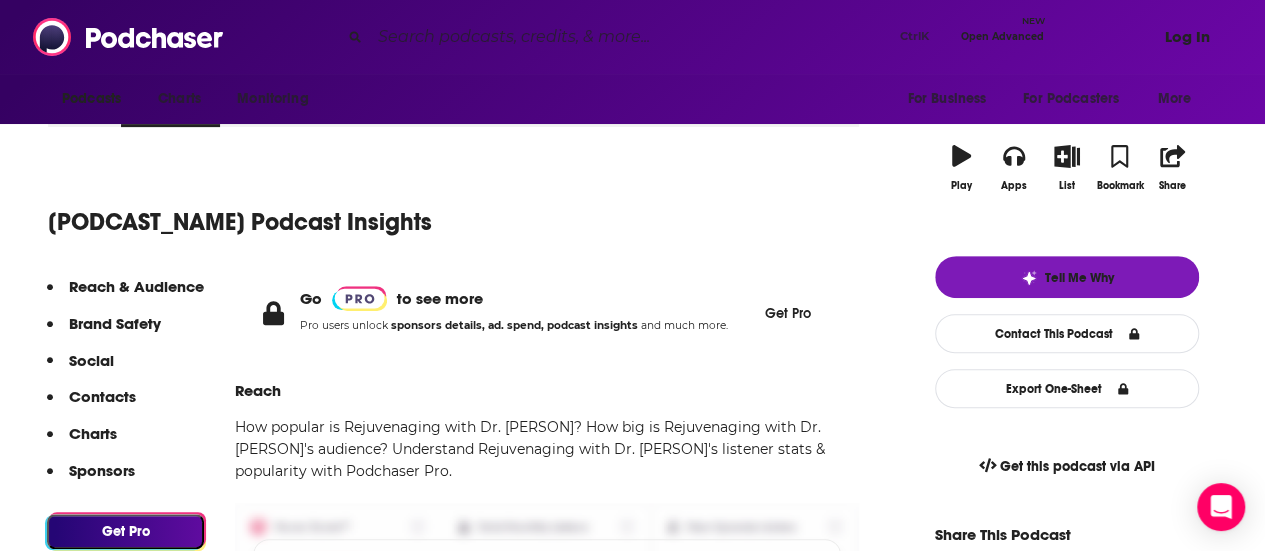 click on "Log In" at bounding box center [1187, 37] 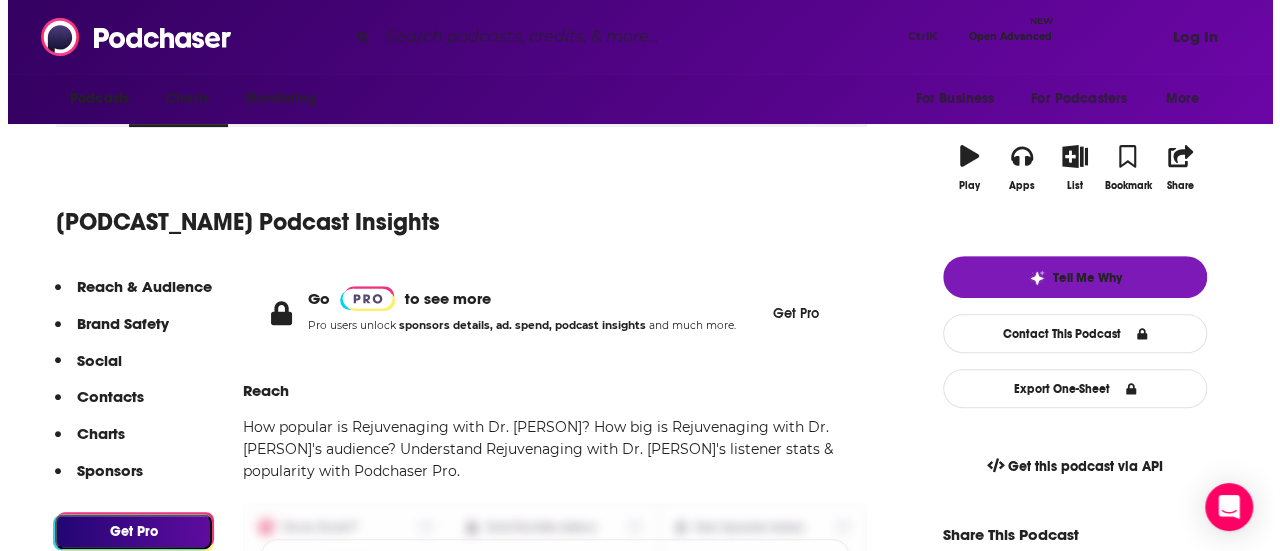 scroll, scrollTop: 0, scrollLeft: 0, axis: both 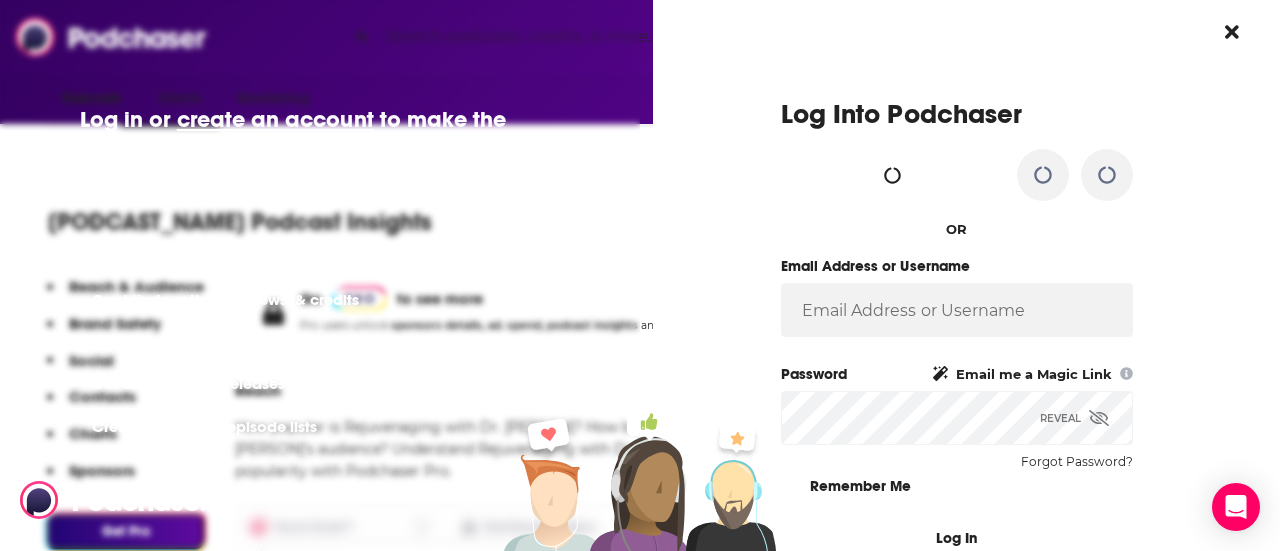 type 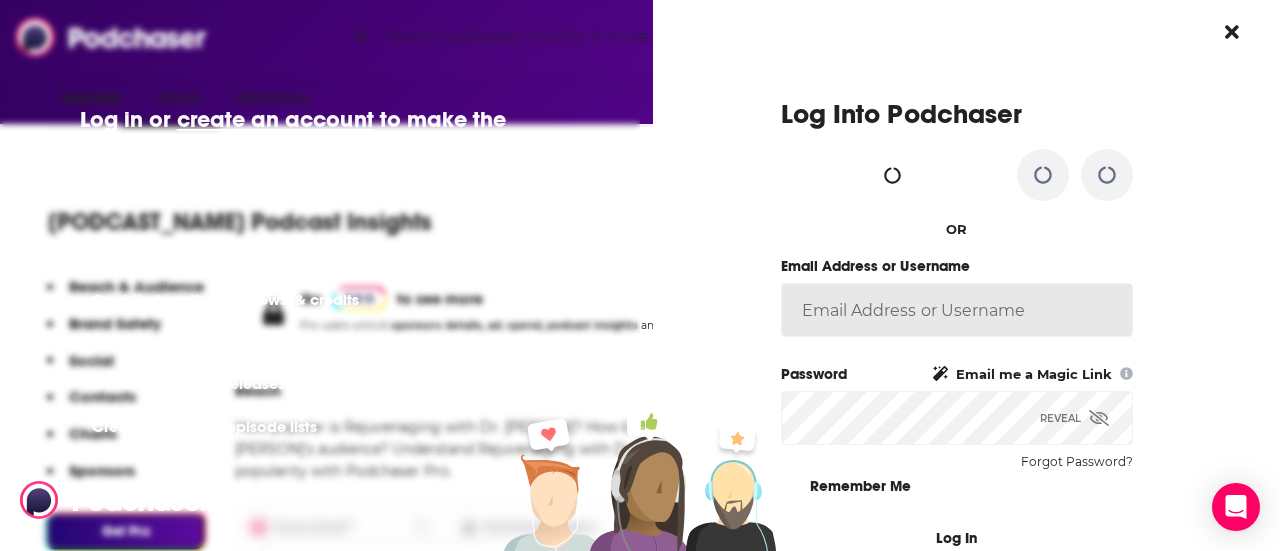 type on "[EMAIL]" 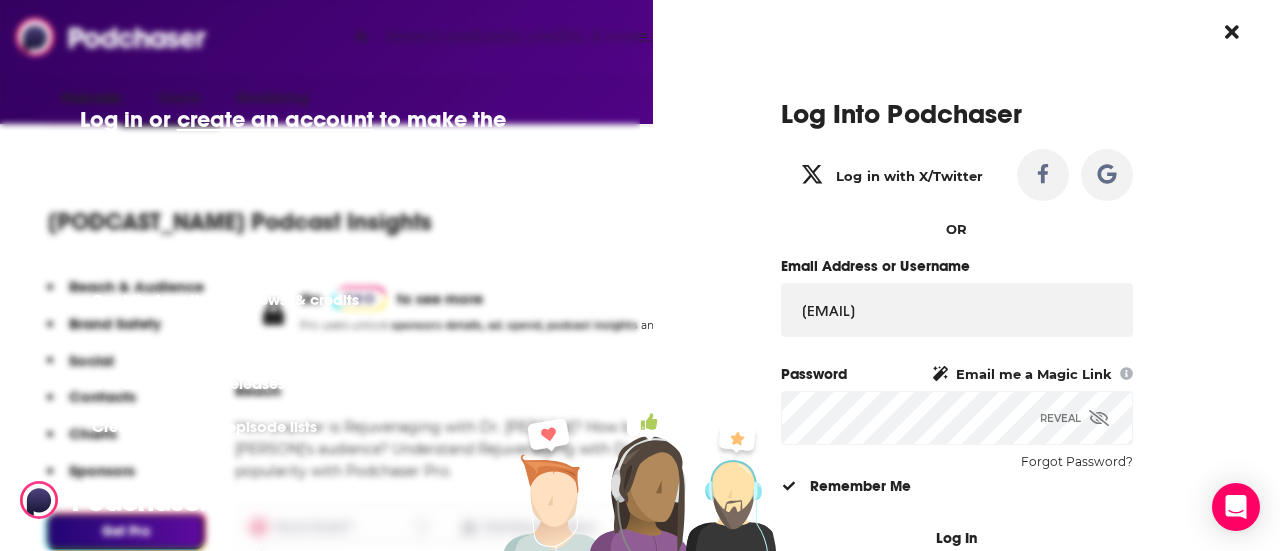 click at bounding box center (789, 486) 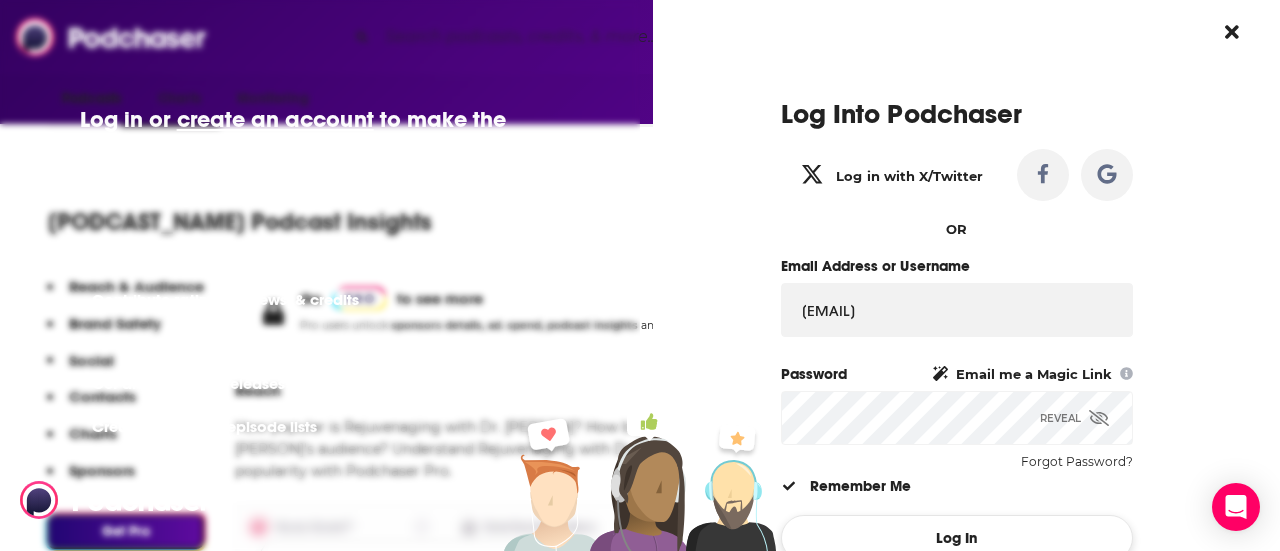 click on "Log In" at bounding box center [957, 538] 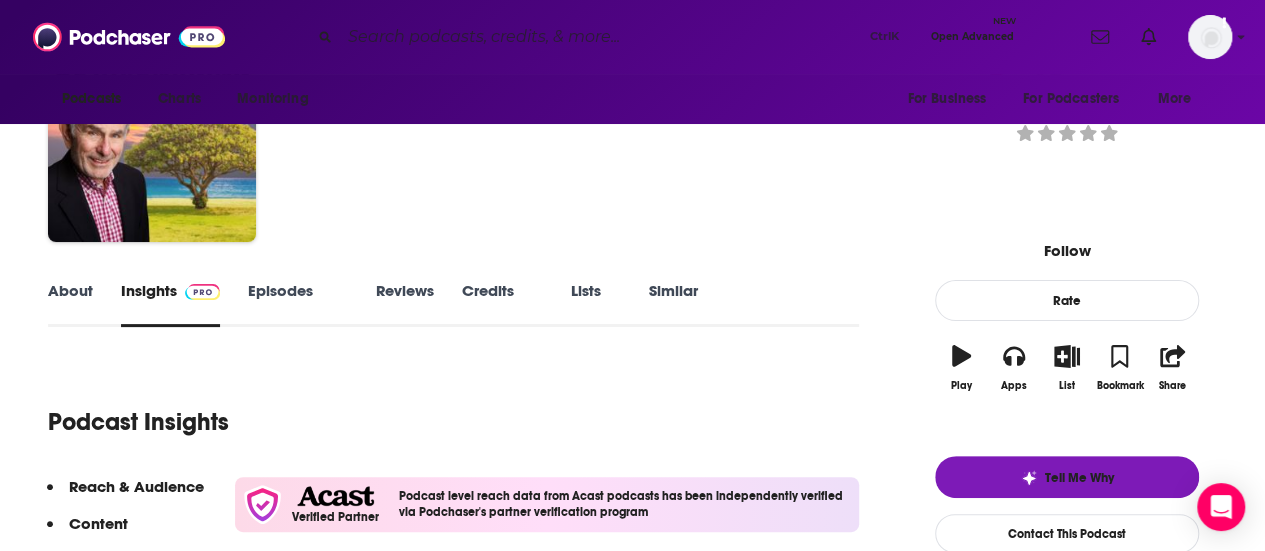scroll, scrollTop: 0, scrollLeft: 0, axis: both 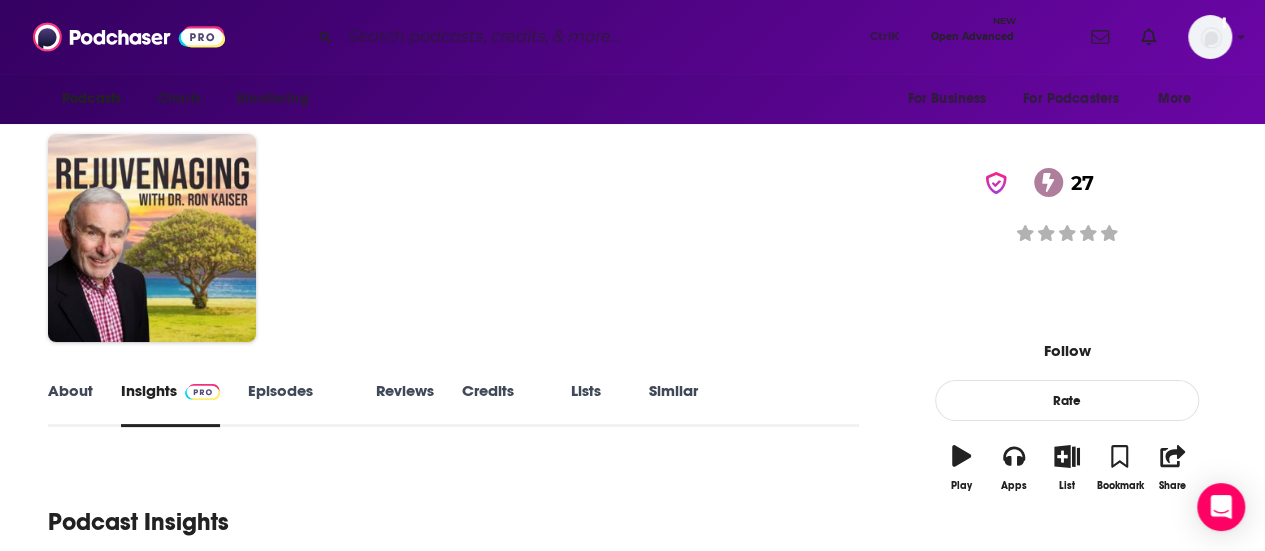 drag, startPoint x: 766, startPoint y: 186, endPoint x: 282, endPoint y: 204, distance: 484.3346 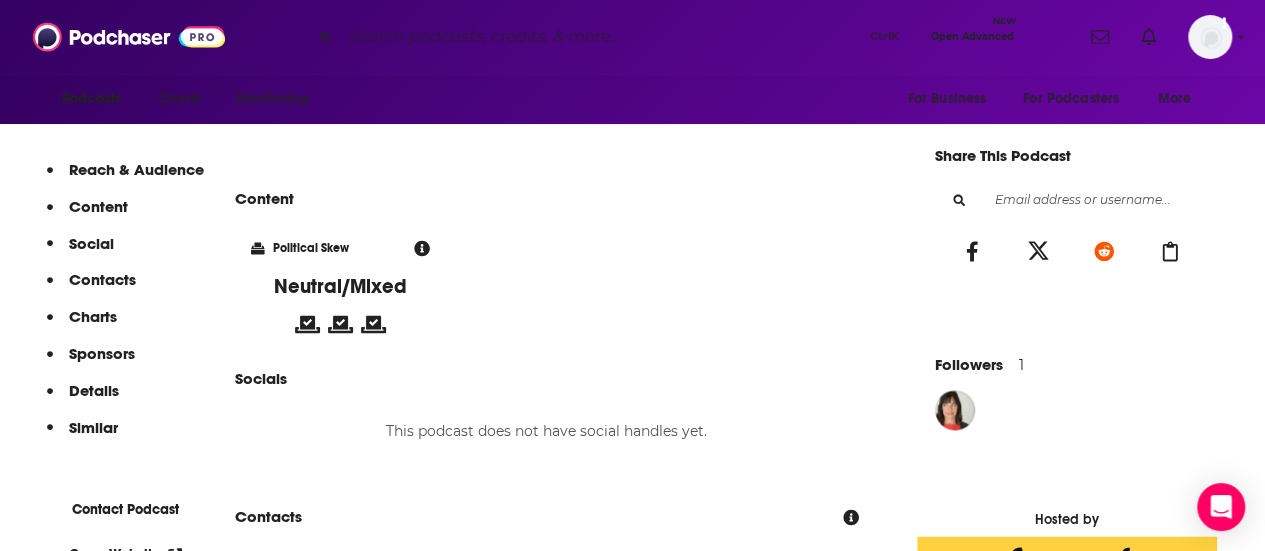 scroll, scrollTop: 1500, scrollLeft: 0, axis: vertical 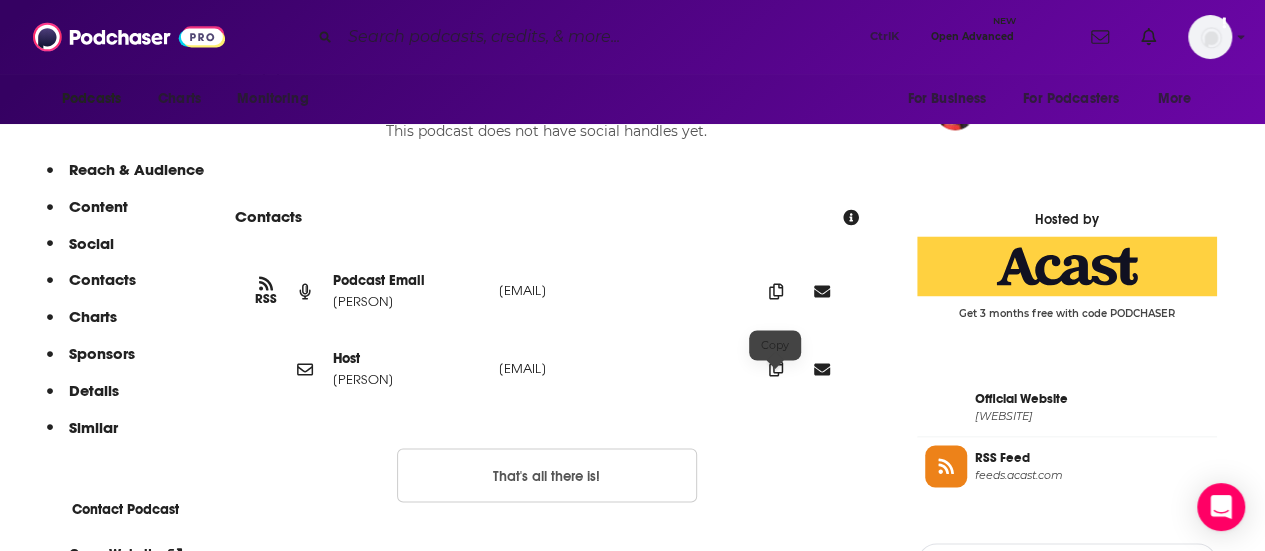 click at bounding box center (776, 291) 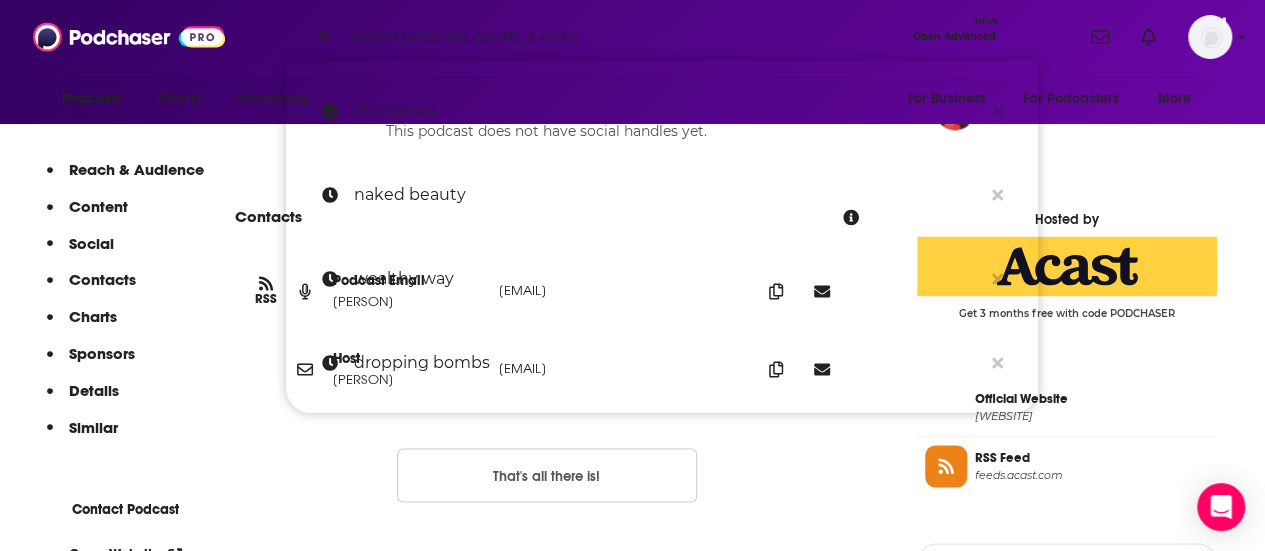 click at bounding box center [622, 37] 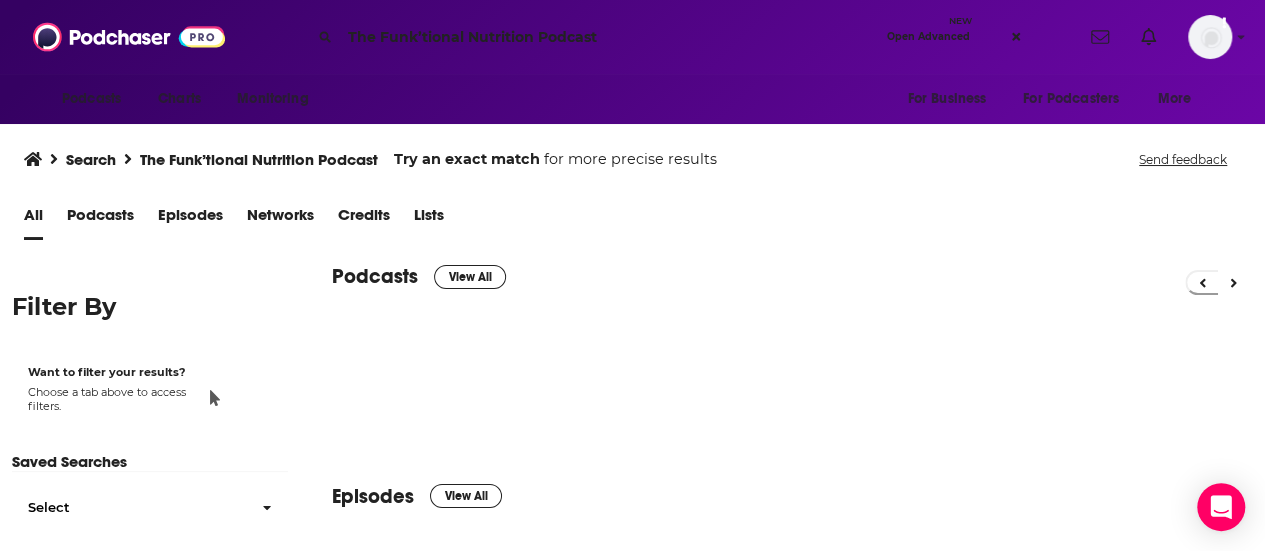 scroll, scrollTop: 0, scrollLeft: 0, axis: both 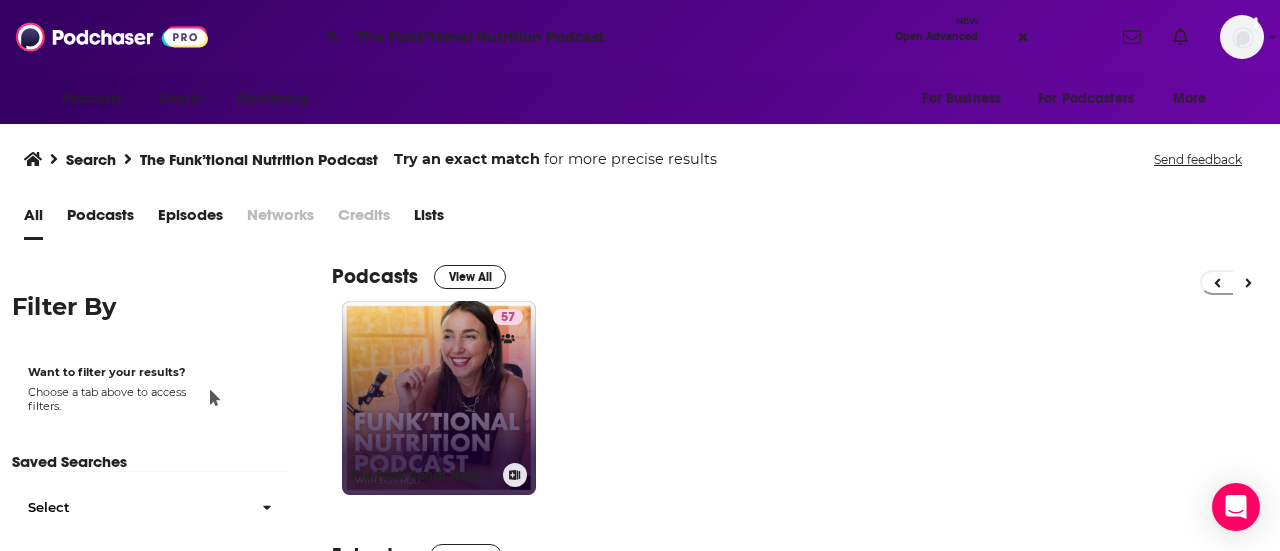 click on "57" at bounding box center [510, 386] 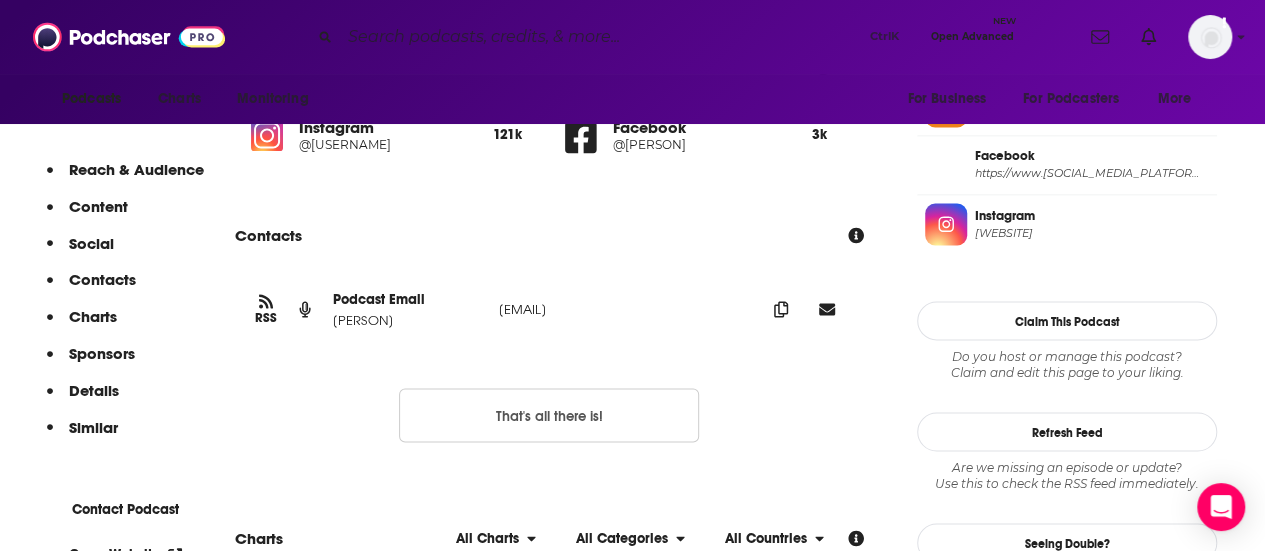scroll, scrollTop: 1600, scrollLeft: 0, axis: vertical 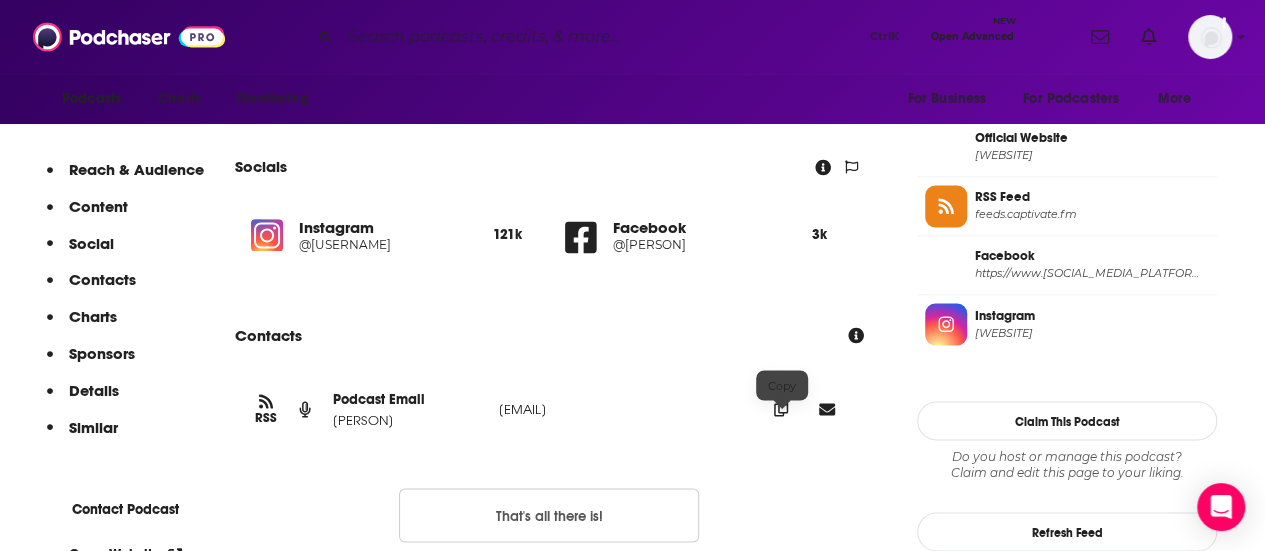 click at bounding box center [781, 408] 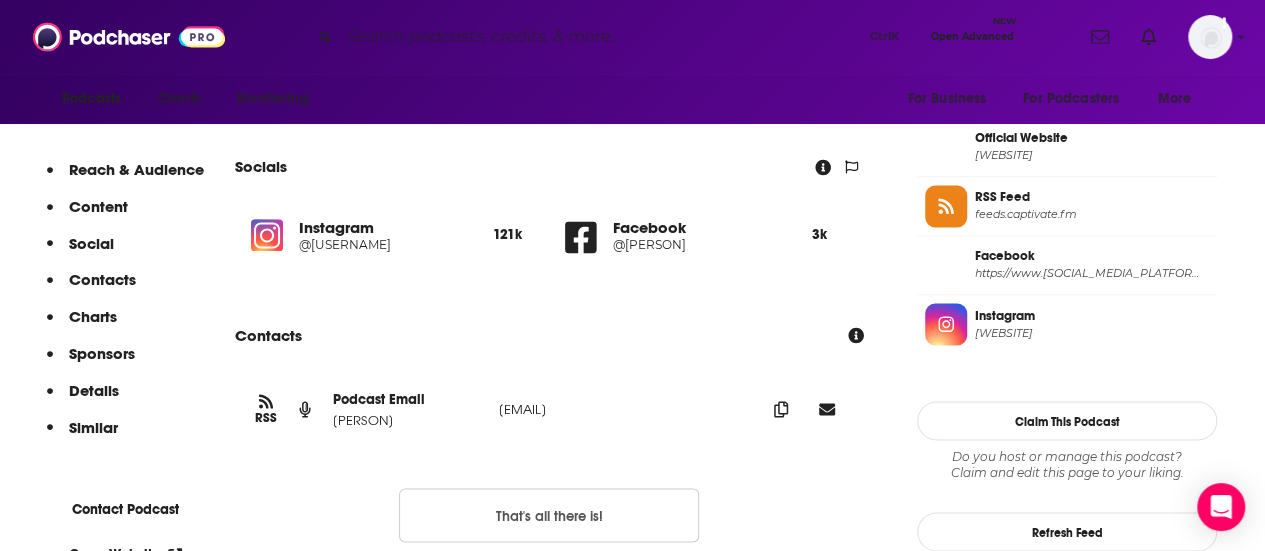 click at bounding box center (601, 37) 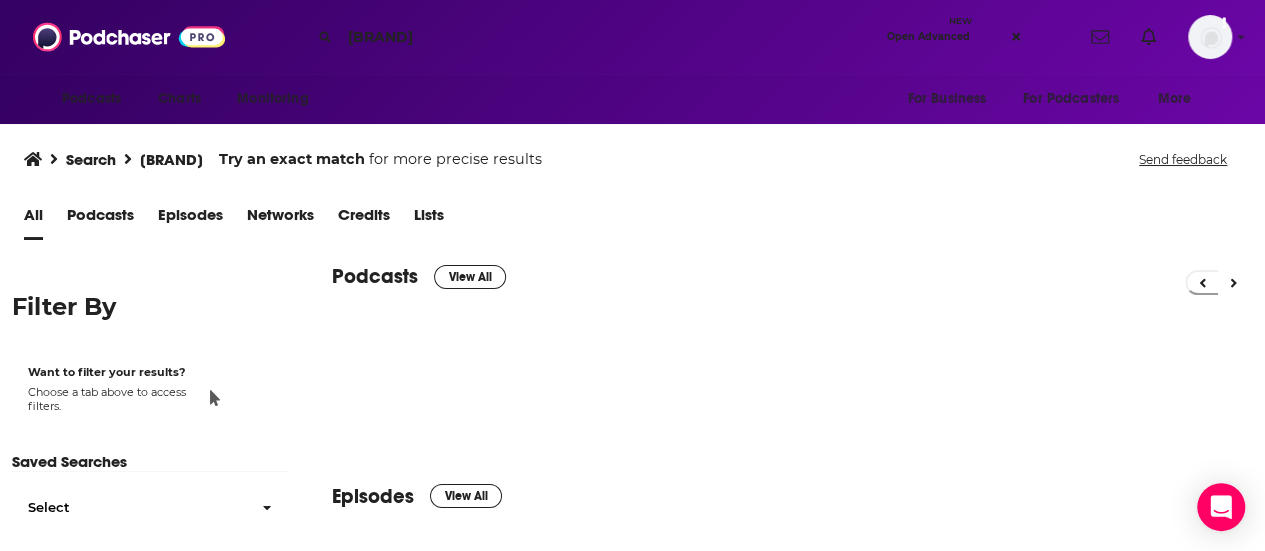 scroll, scrollTop: 0, scrollLeft: 0, axis: both 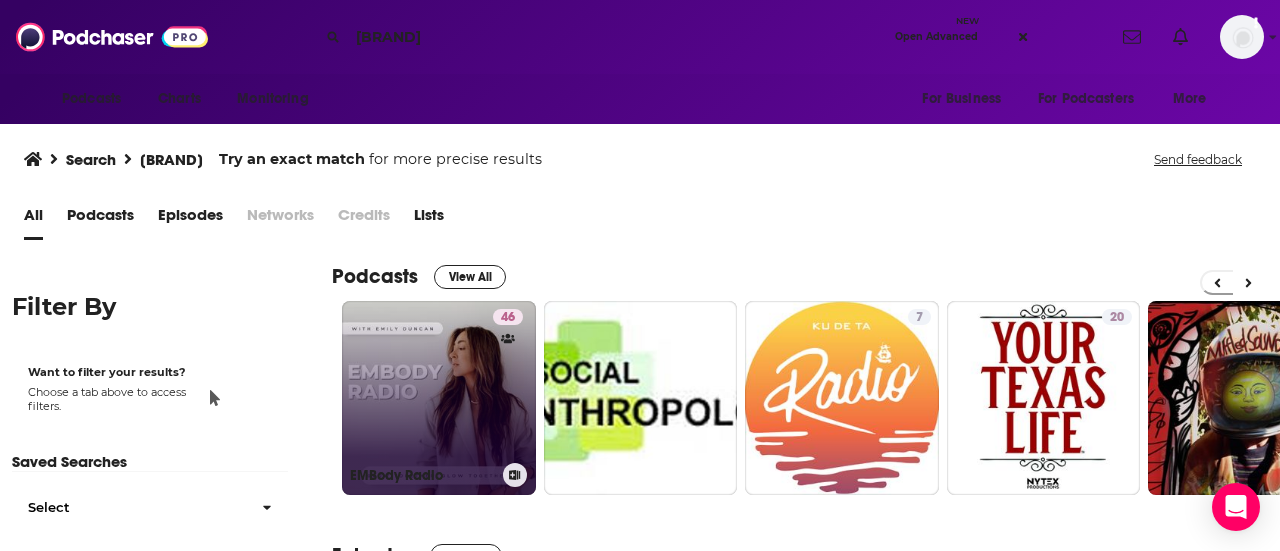 click on "46 EMBody Radio" at bounding box center [439, 398] 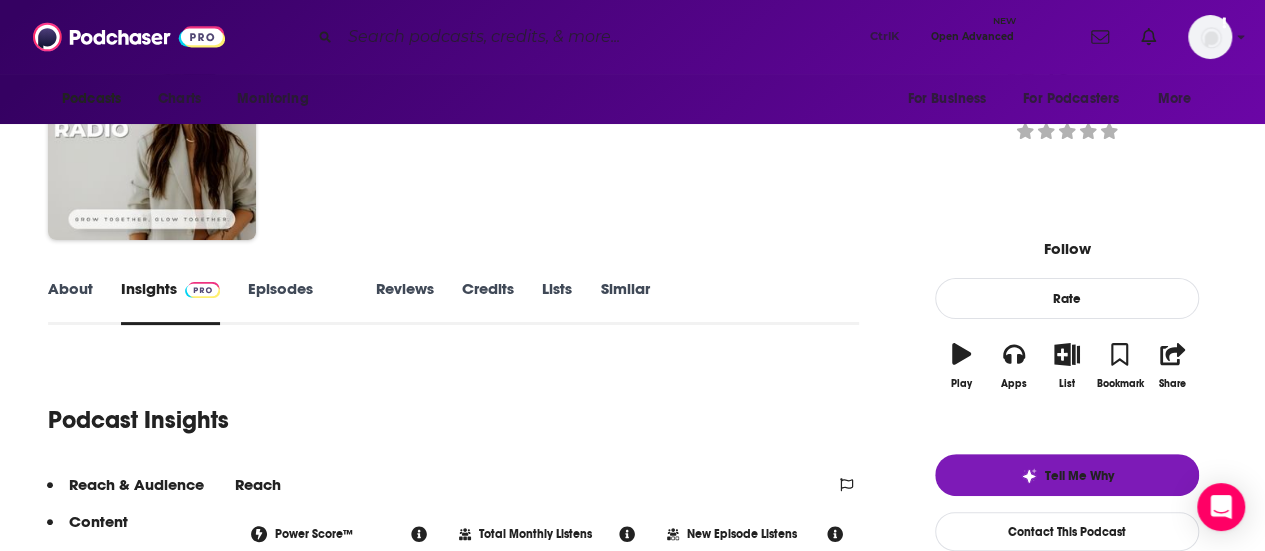 scroll, scrollTop: 100, scrollLeft: 0, axis: vertical 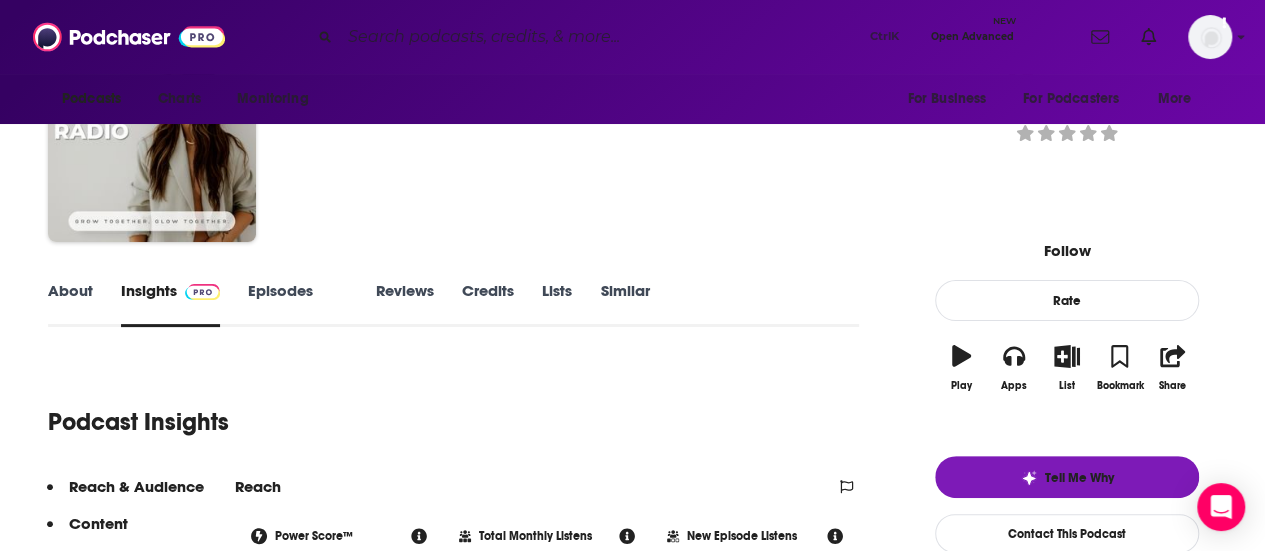 click on "About" at bounding box center (70, 304) 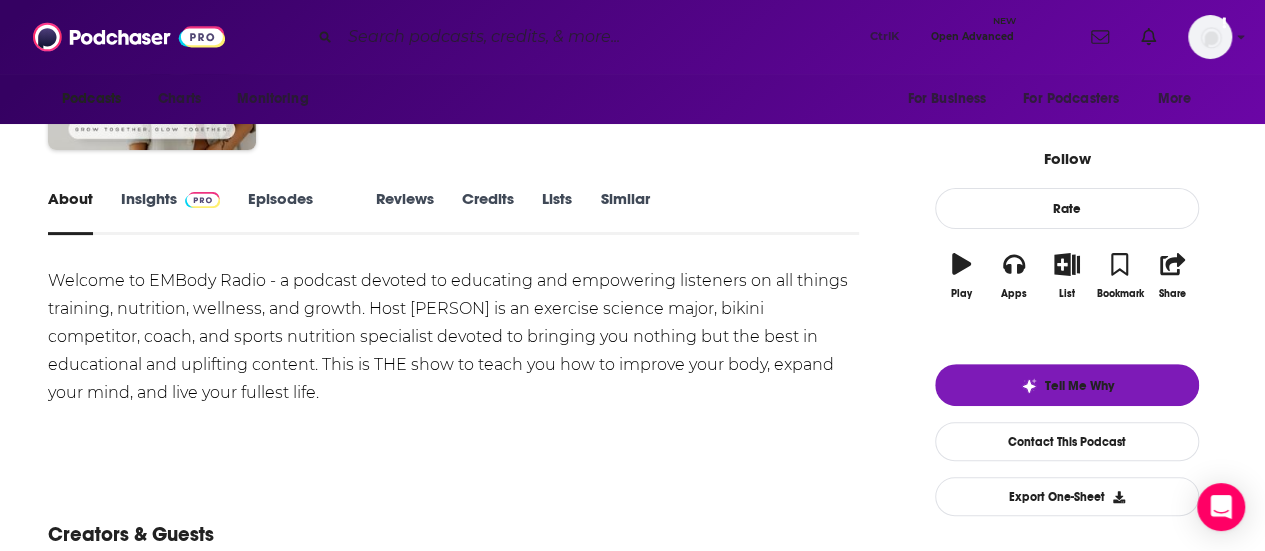 scroll, scrollTop: 200, scrollLeft: 0, axis: vertical 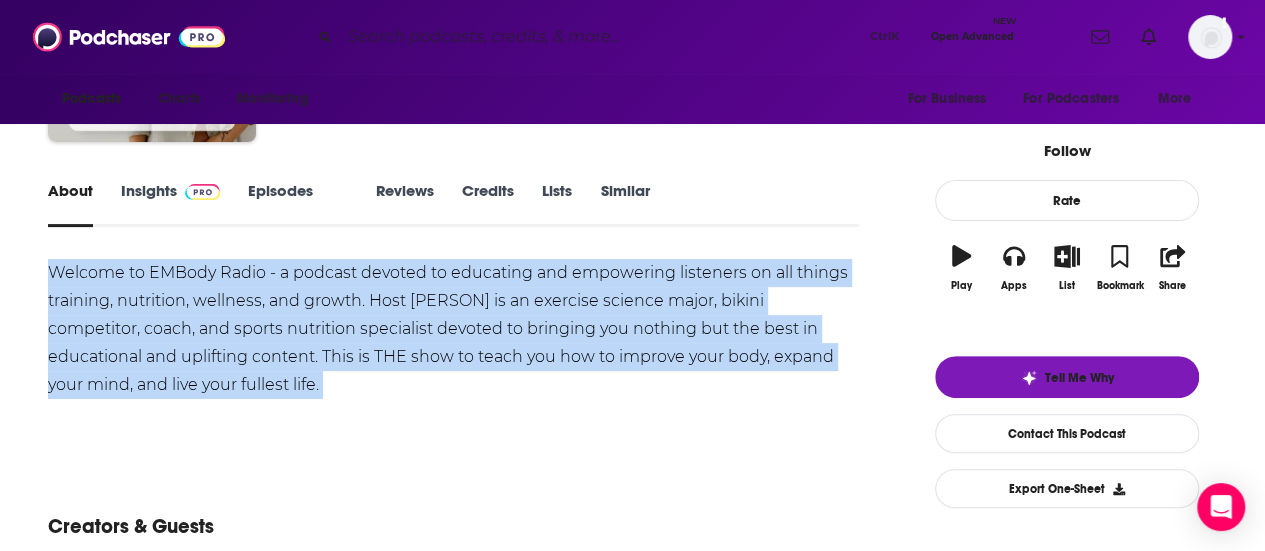 drag, startPoint x: 48, startPoint y: 278, endPoint x: 434, endPoint y: 401, distance: 405.12344 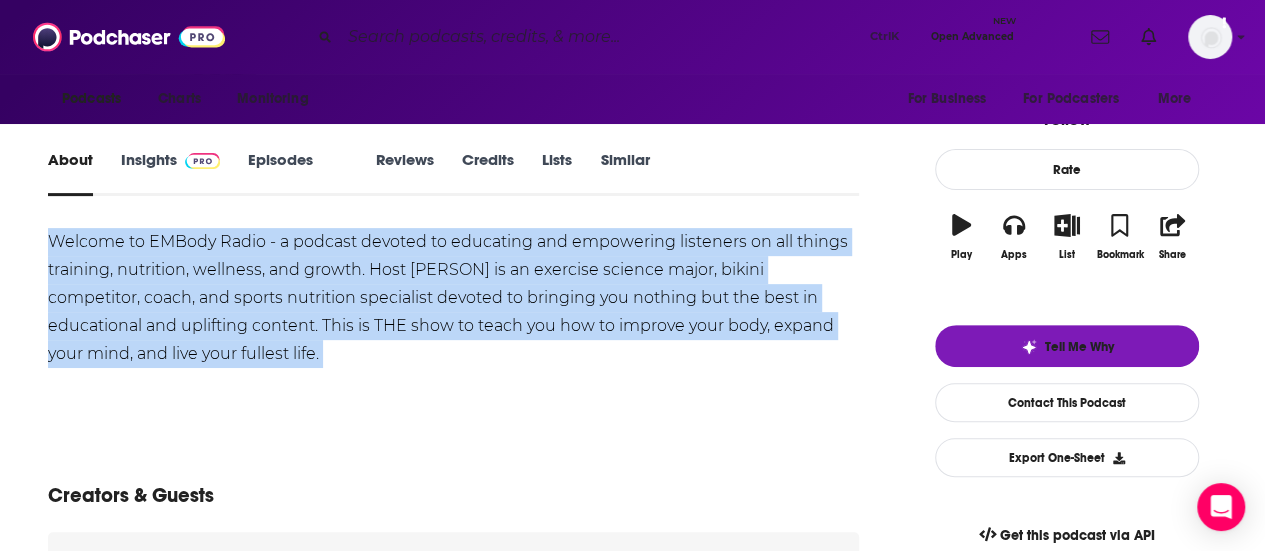 scroll, scrollTop: 200, scrollLeft: 0, axis: vertical 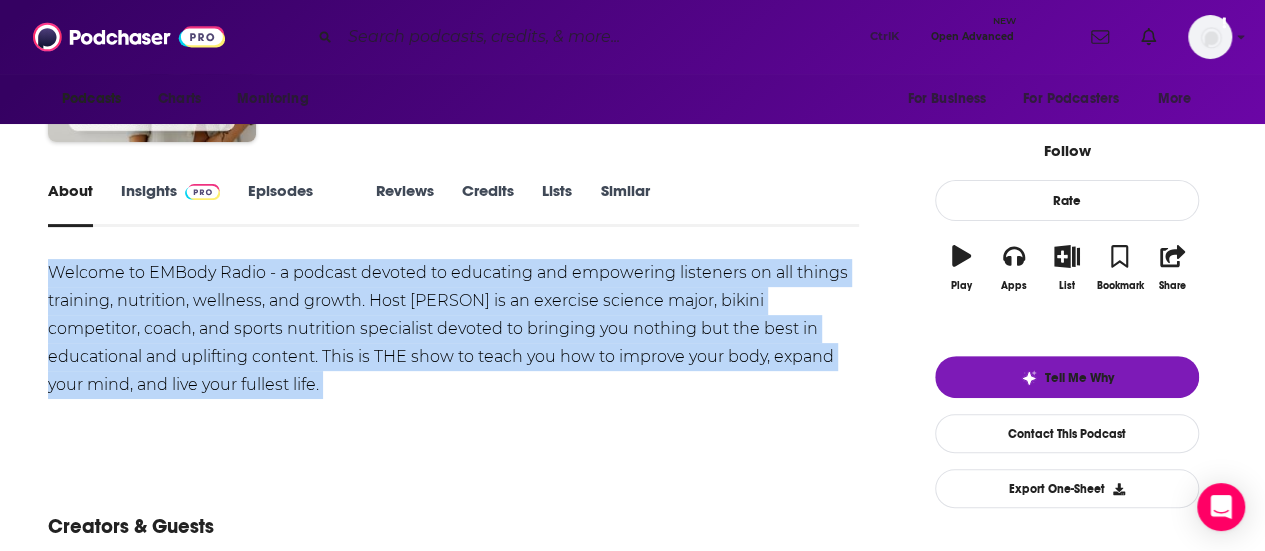 click on "Insights" at bounding box center (170, 204) 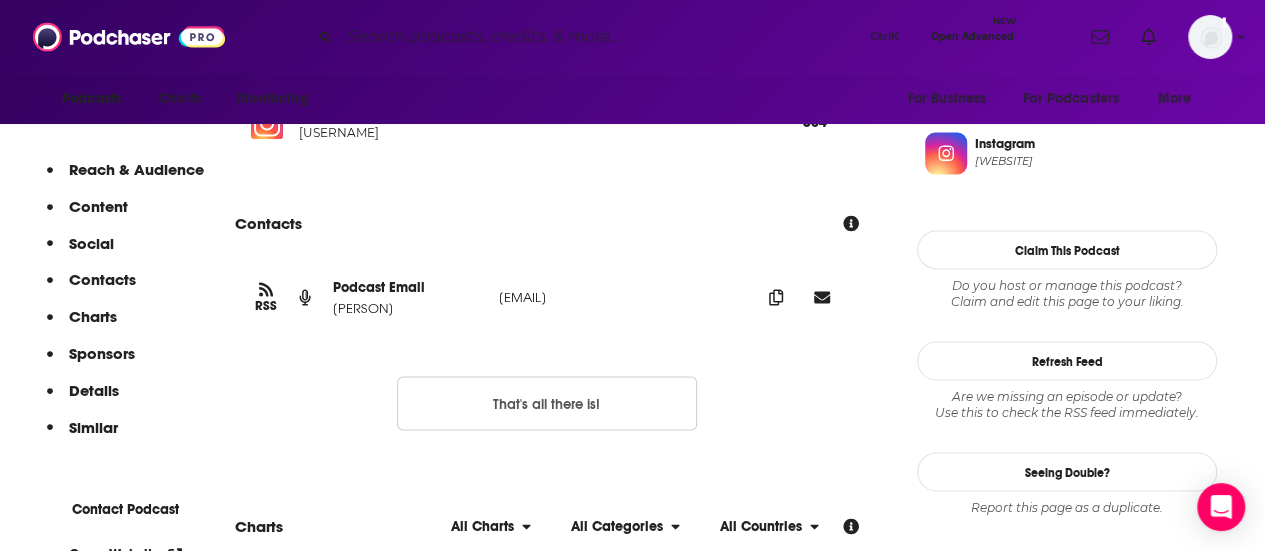 scroll, scrollTop: 1800, scrollLeft: 0, axis: vertical 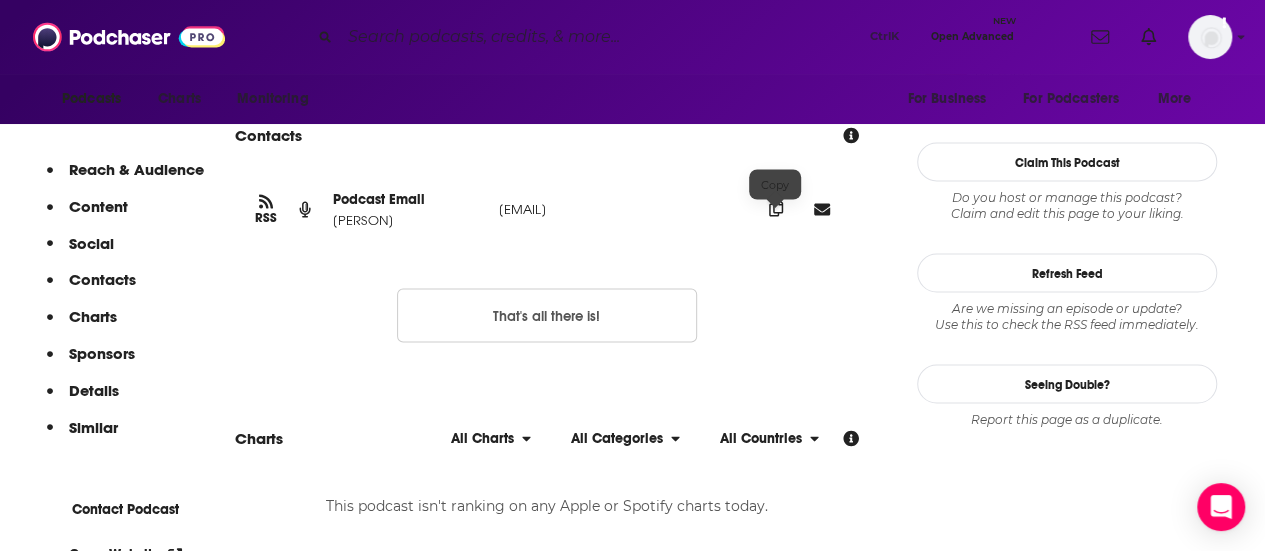 click at bounding box center (776, 208) 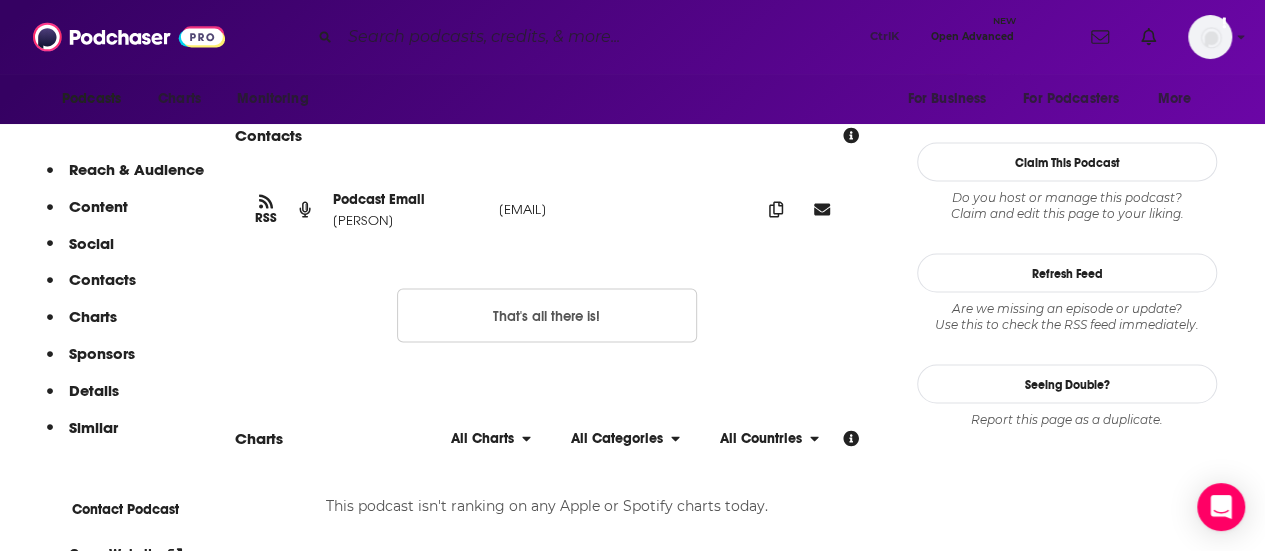 click at bounding box center (601, 37) 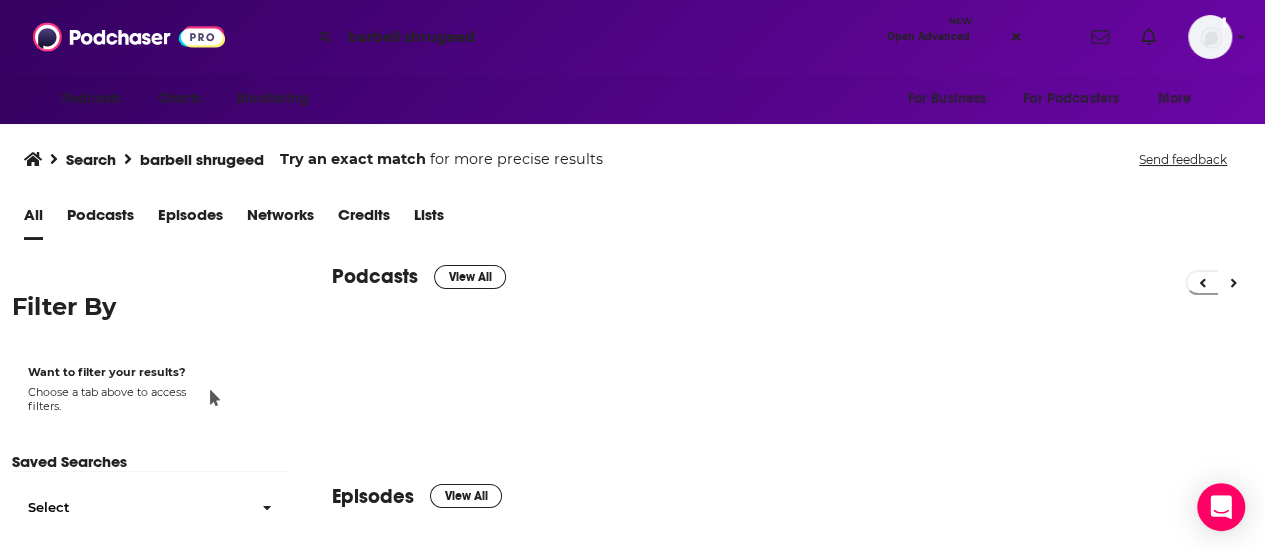 scroll, scrollTop: 0, scrollLeft: 0, axis: both 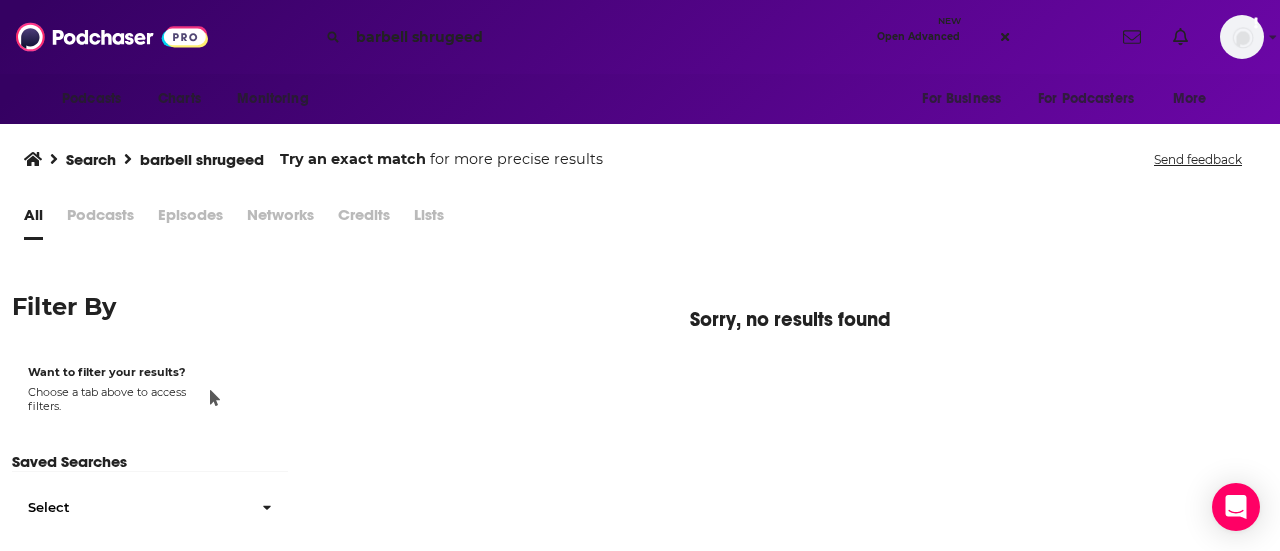 click on "barbell shrugeed" at bounding box center [608, 37] 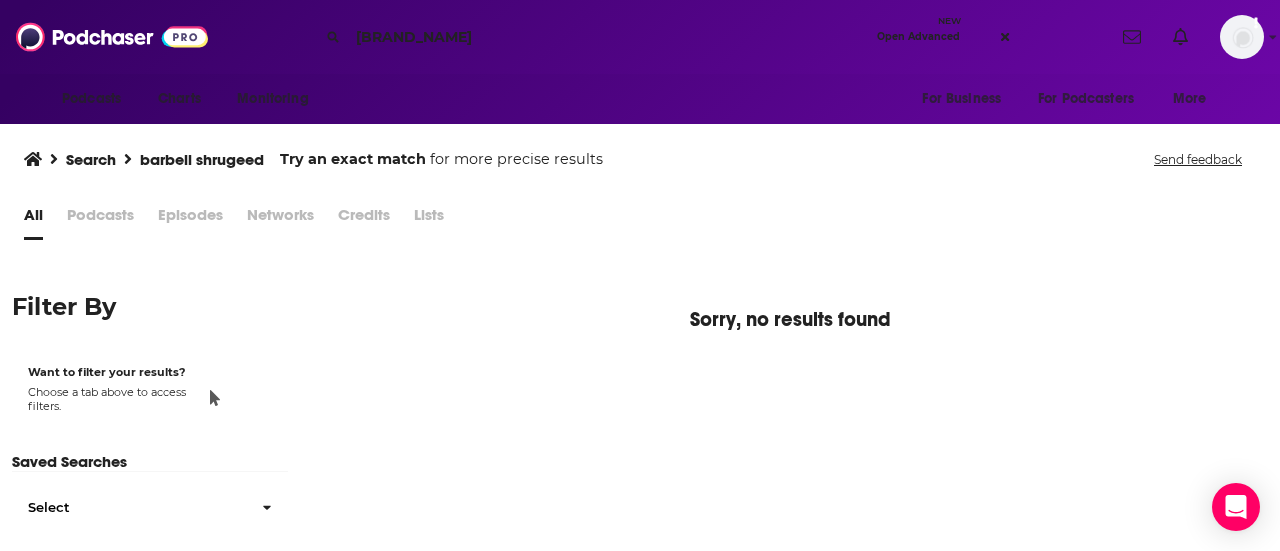 type on "[BRAND_NAME]" 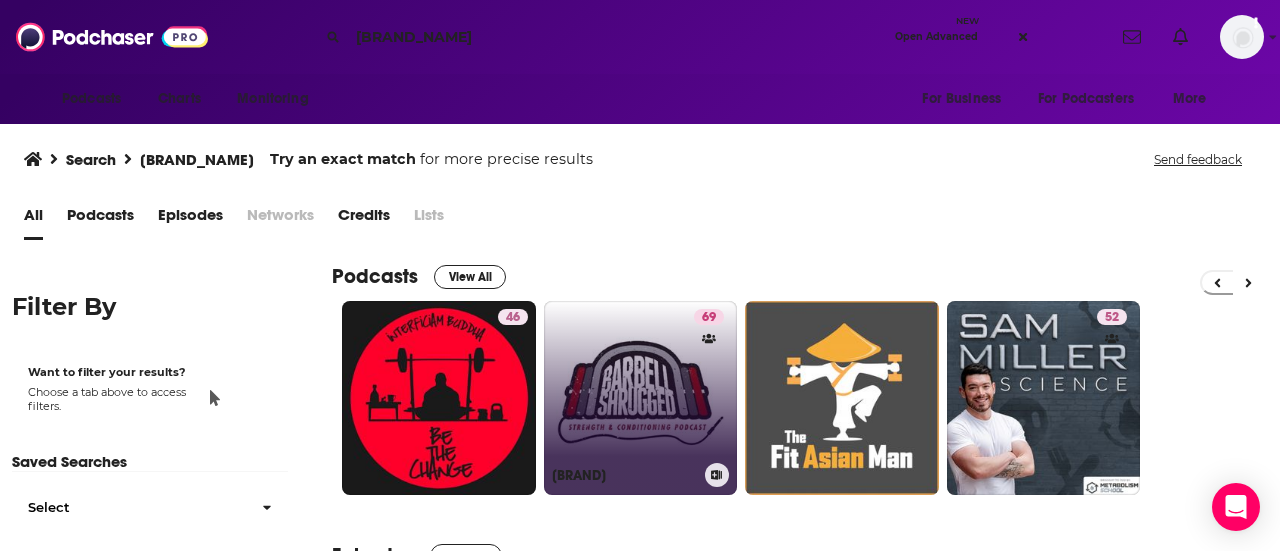 click on "69 Barbell Shrugged" at bounding box center [641, 398] 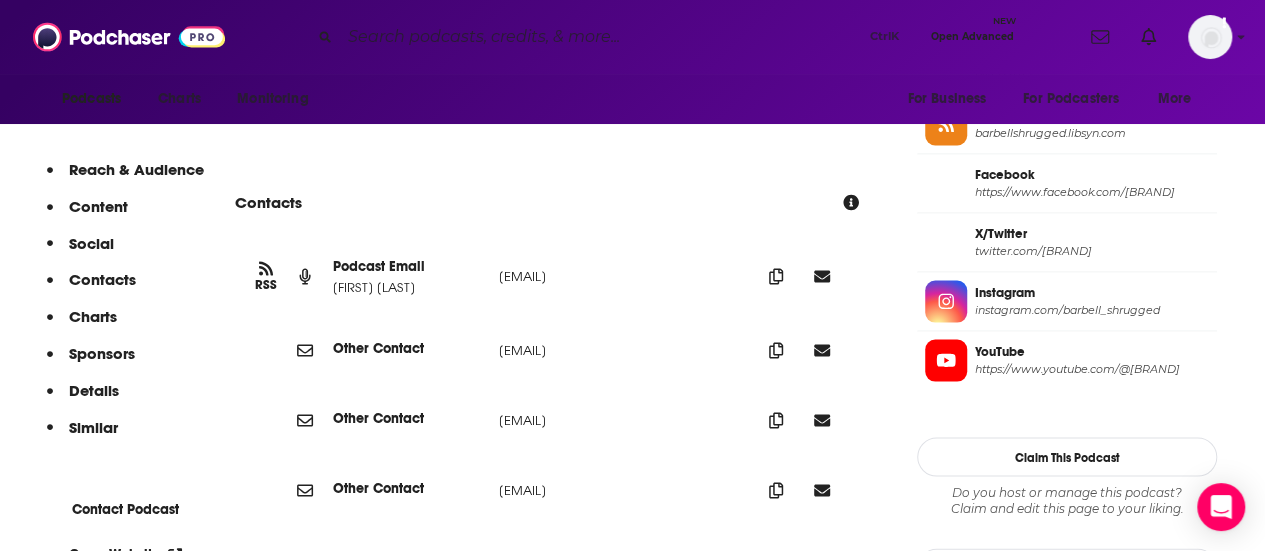 scroll, scrollTop: 1900, scrollLeft: 0, axis: vertical 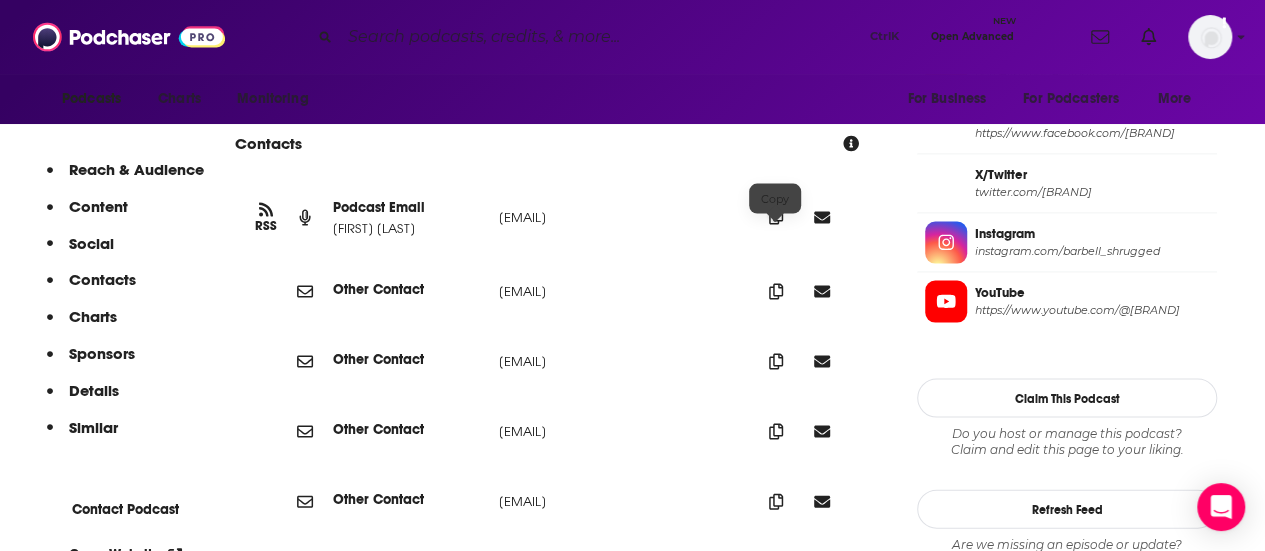 click at bounding box center (776, 217) 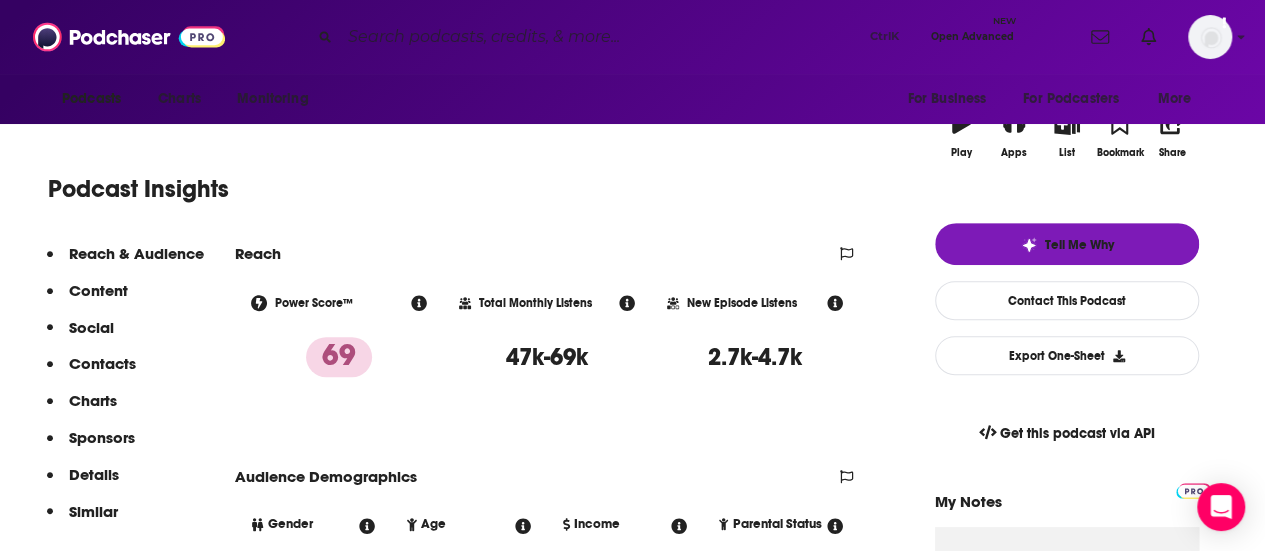 scroll, scrollTop: 0, scrollLeft: 0, axis: both 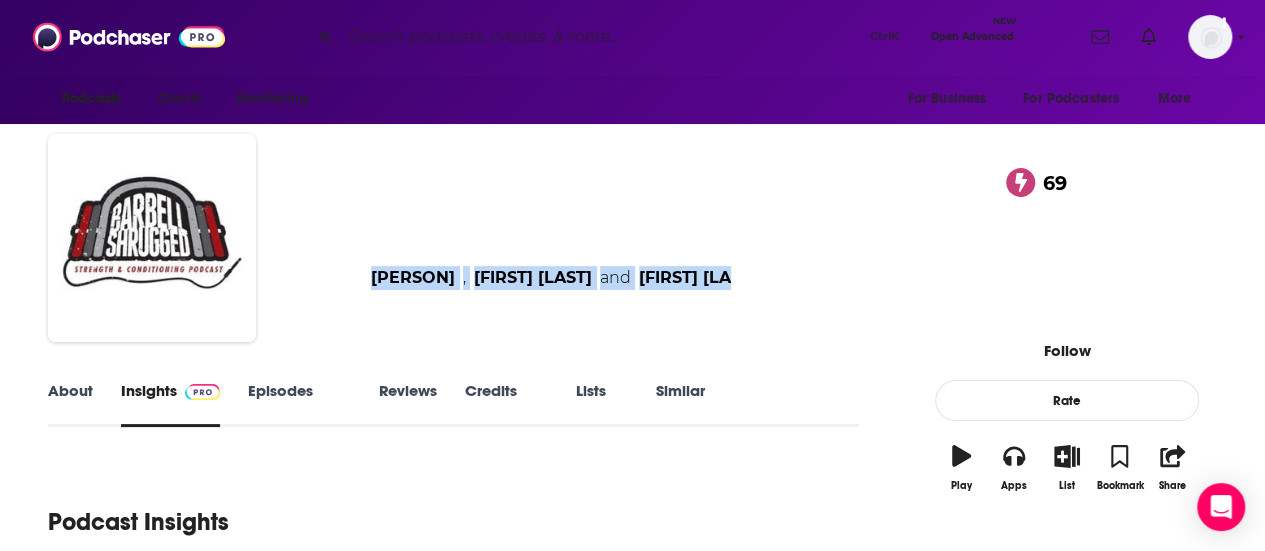 drag, startPoint x: 824, startPoint y: 255, endPoint x: 375, endPoint y: 259, distance: 449.01782 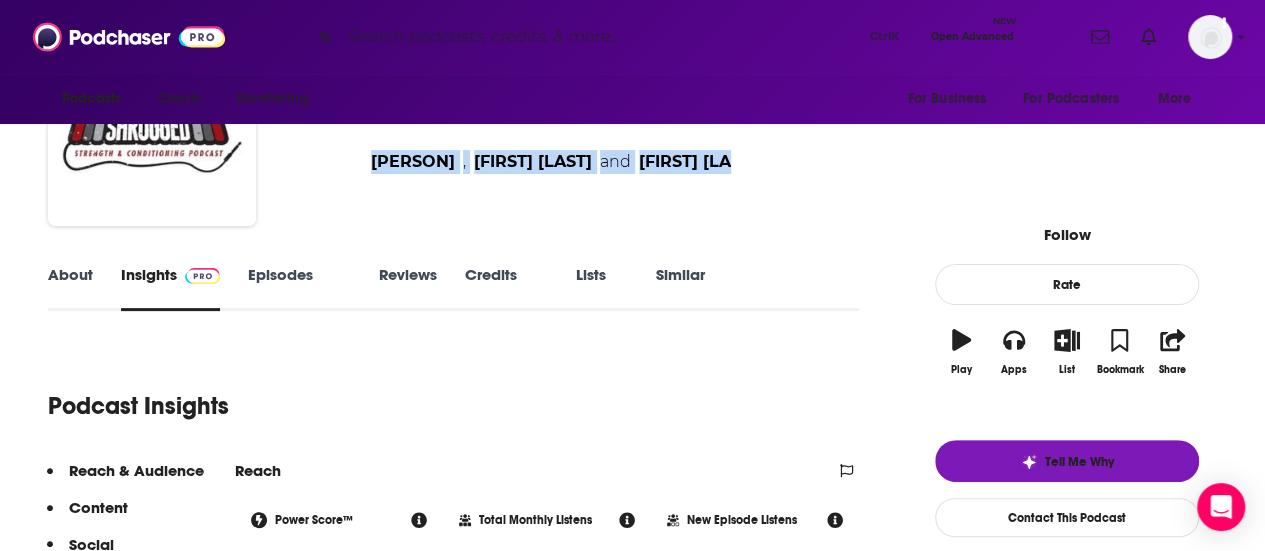 scroll, scrollTop: 0, scrollLeft: 0, axis: both 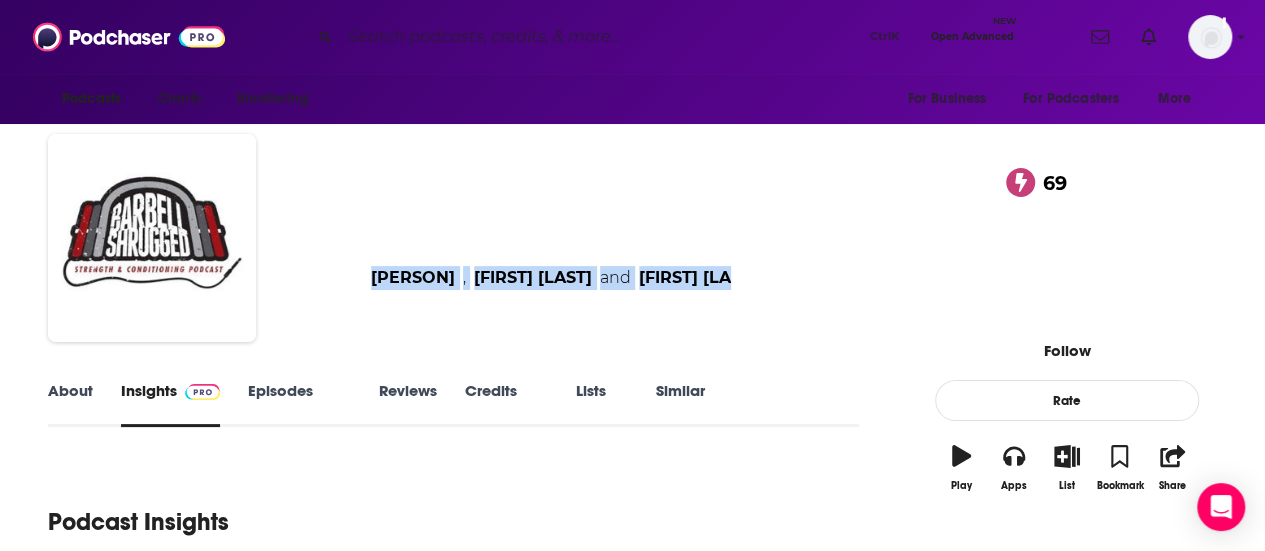 click on "About" at bounding box center (70, 404) 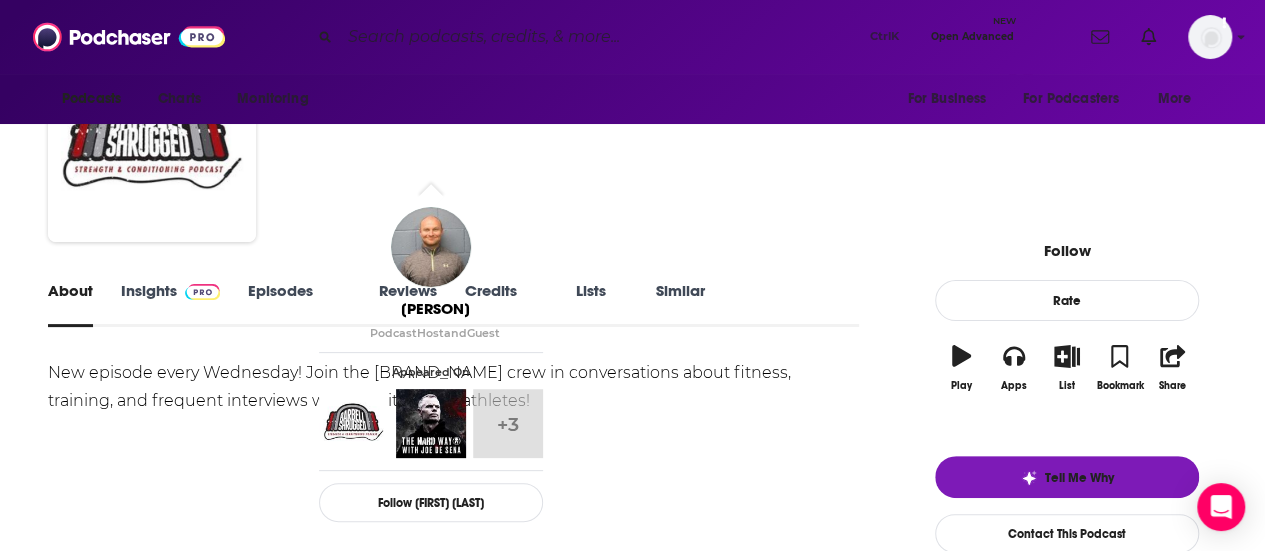scroll, scrollTop: 200, scrollLeft: 0, axis: vertical 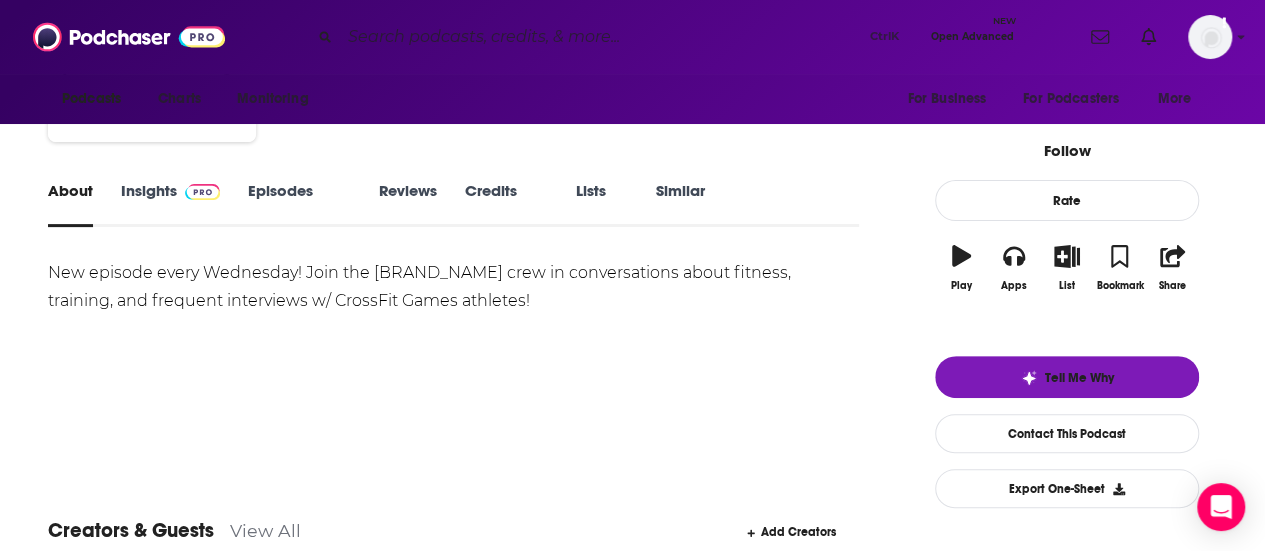 drag, startPoint x: 548, startPoint y: 305, endPoint x: 40, endPoint y: 273, distance: 509.00687 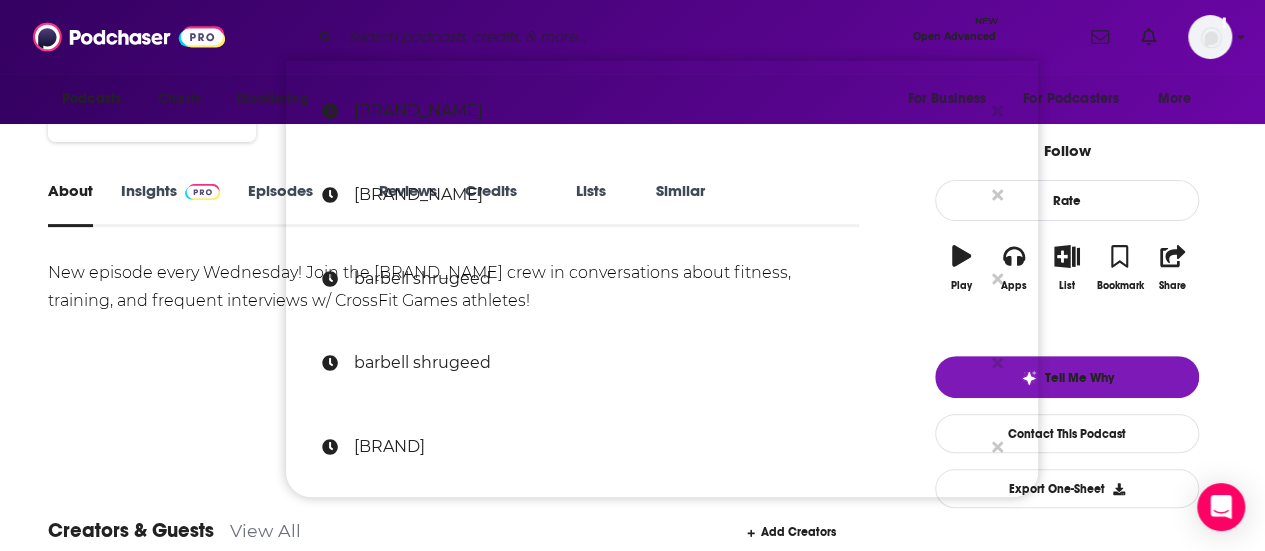 click at bounding box center (622, 37) 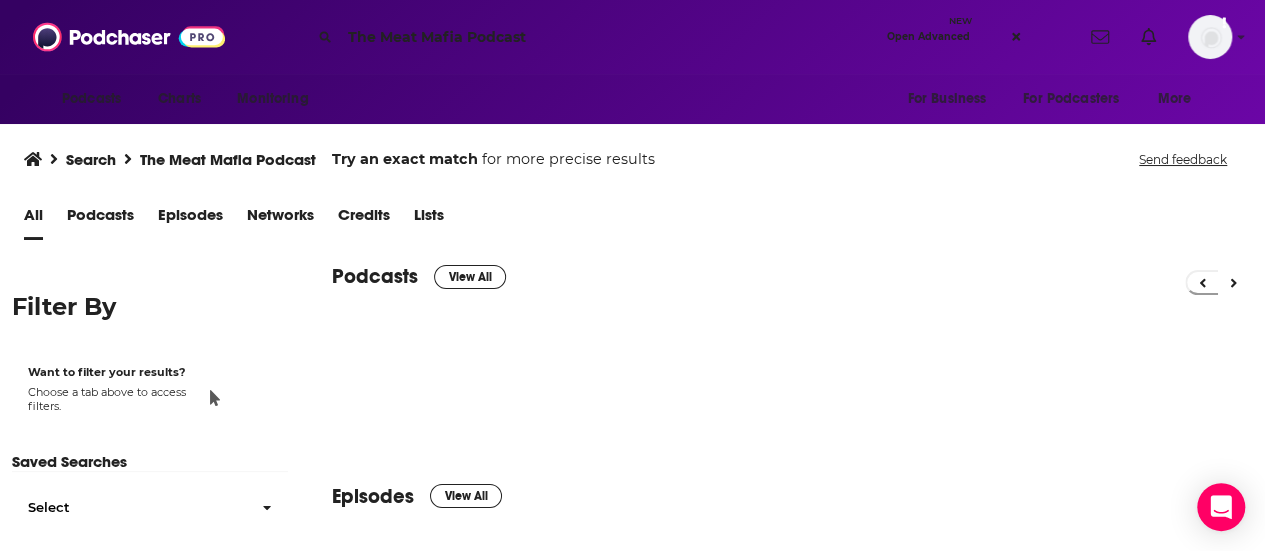 scroll, scrollTop: 0, scrollLeft: 0, axis: both 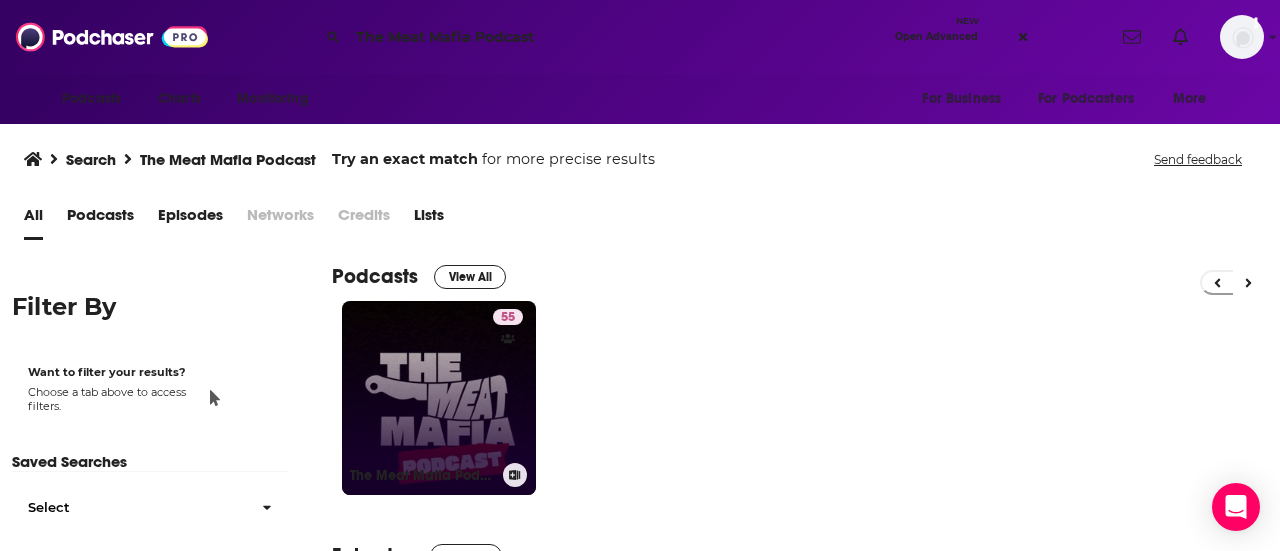 click on "[NUMBER] [PODCAST_NAME]" at bounding box center (439, 398) 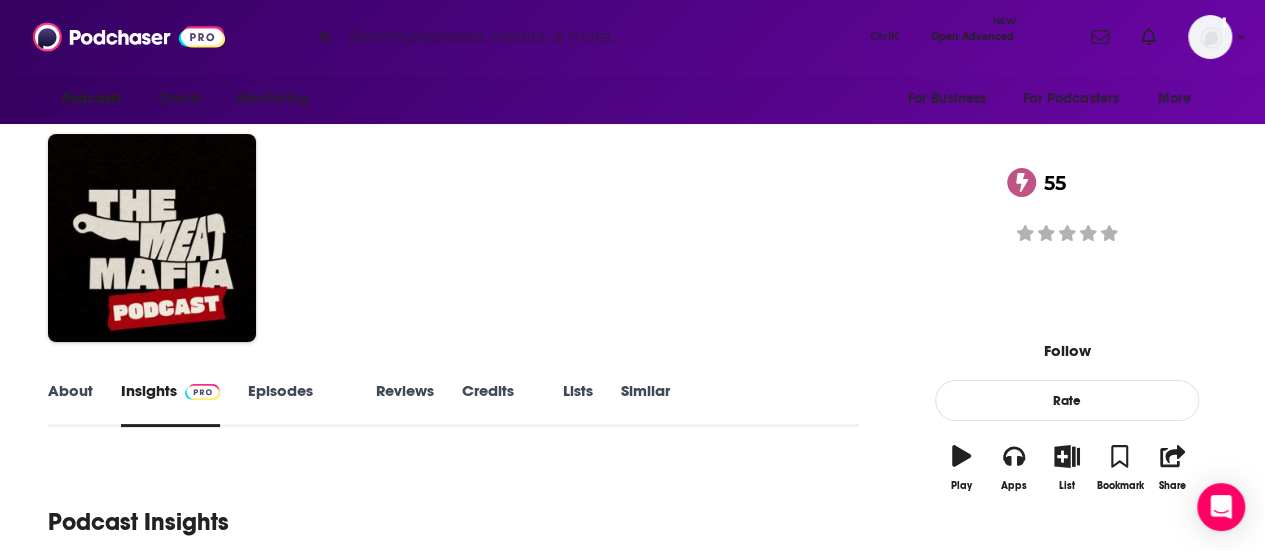 scroll, scrollTop: 0, scrollLeft: 0, axis: both 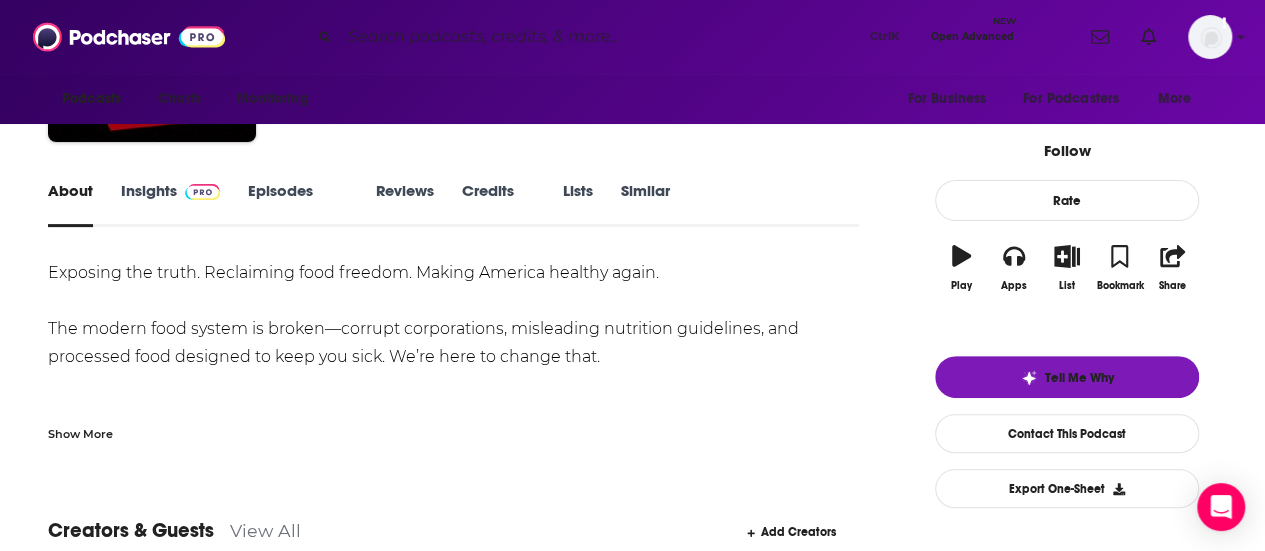 click on "Show More" at bounding box center (453, 426) 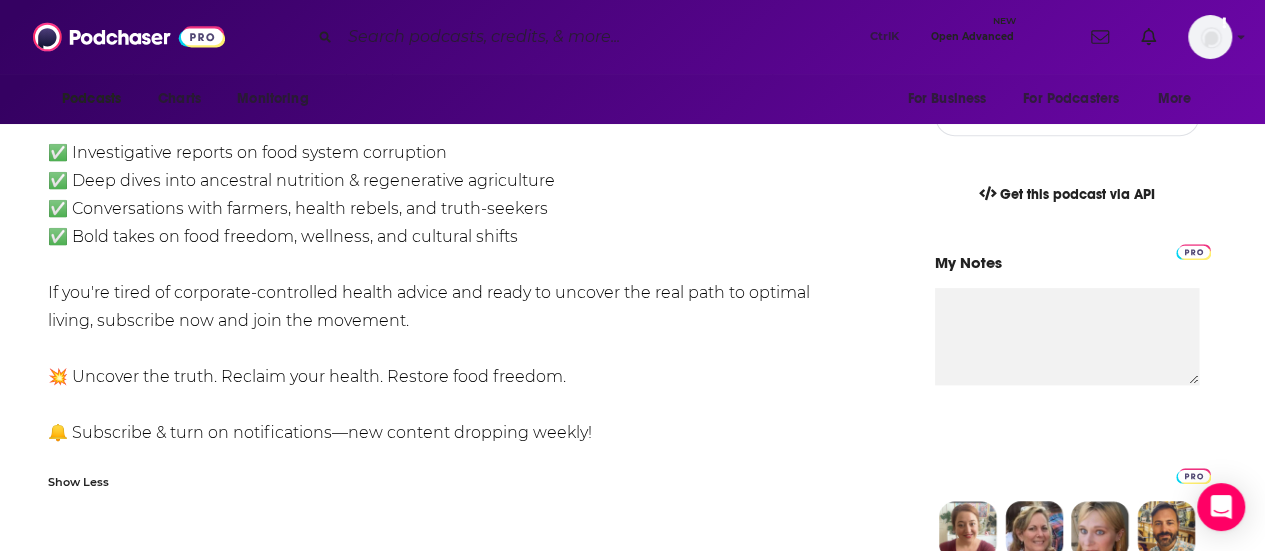 scroll, scrollTop: 700, scrollLeft: 0, axis: vertical 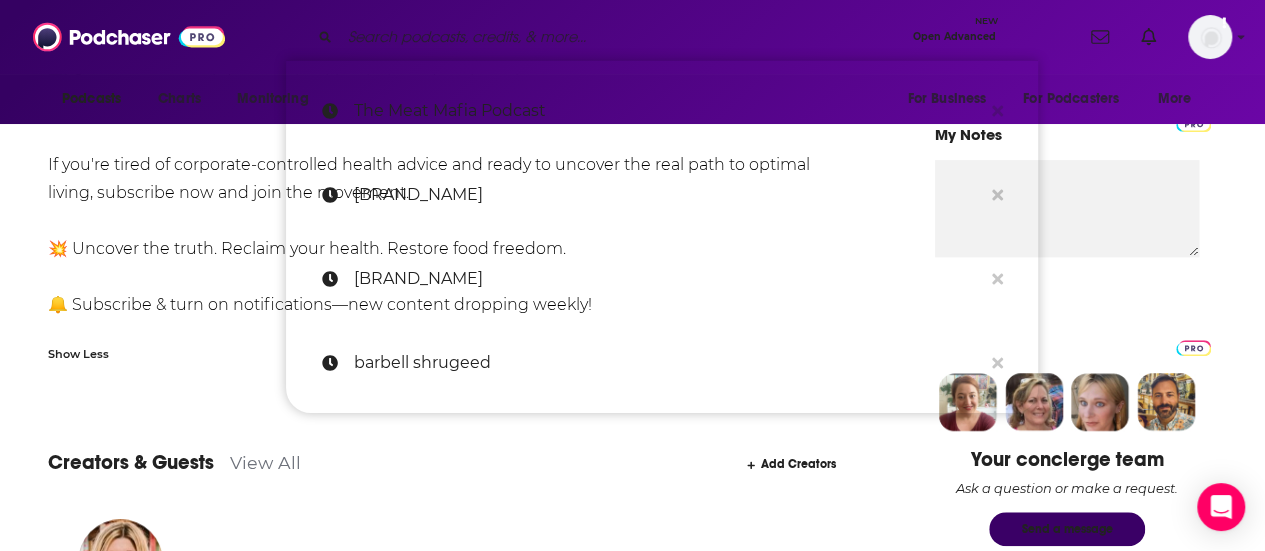 click at bounding box center [622, 37] 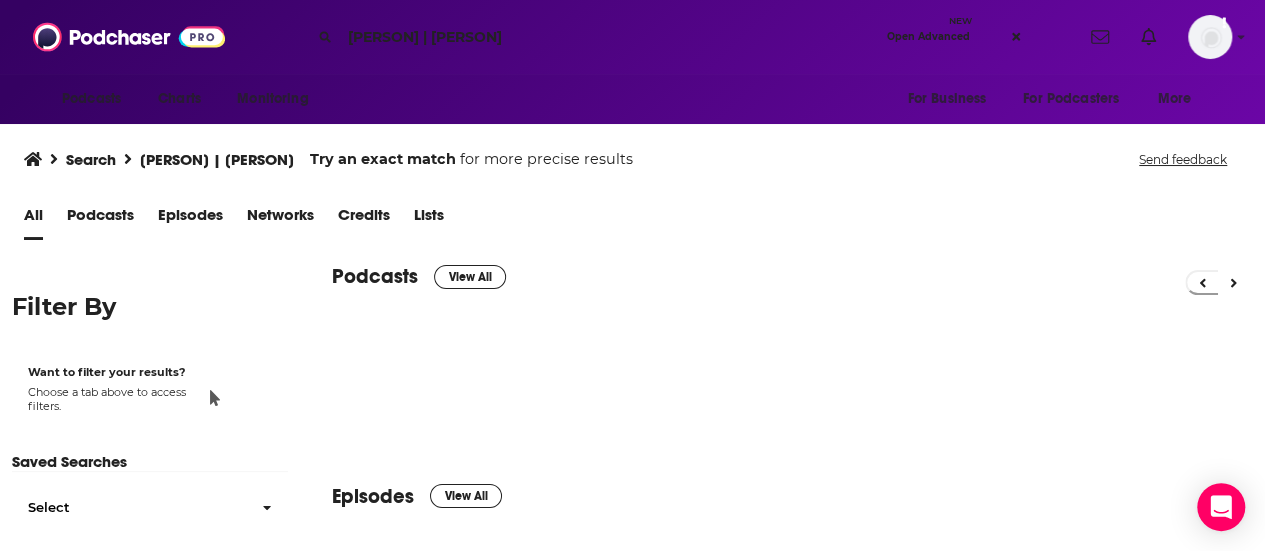 scroll, scrollTop: 0, scrollLeft: 0, axis: both 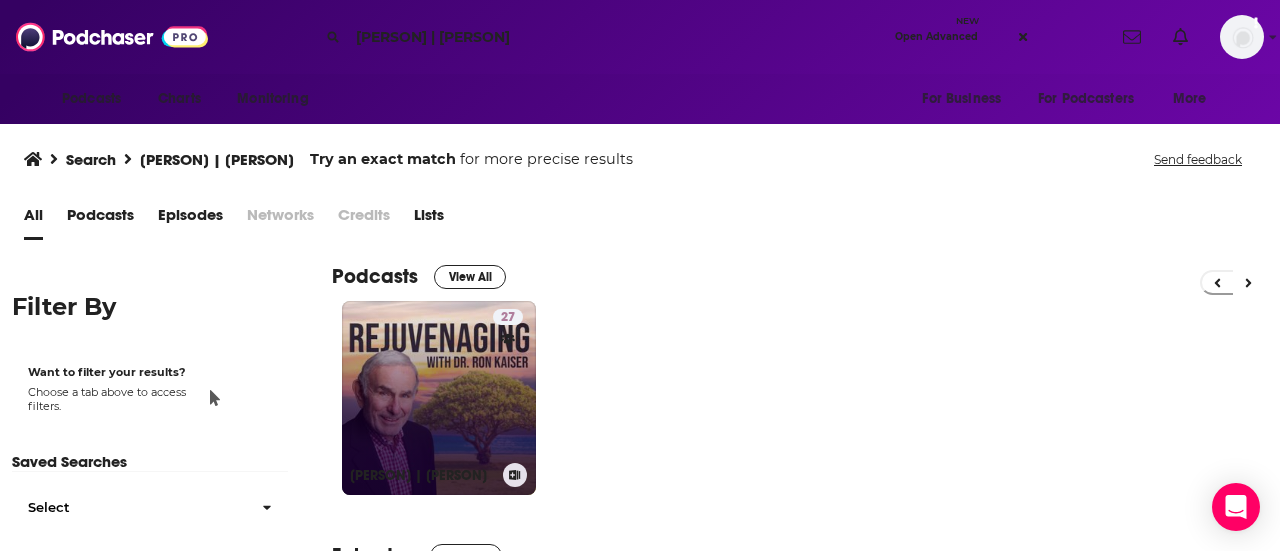 click on "[NUMBER] [PERSON] | [PERSON]" at bounding box center [439, 398] 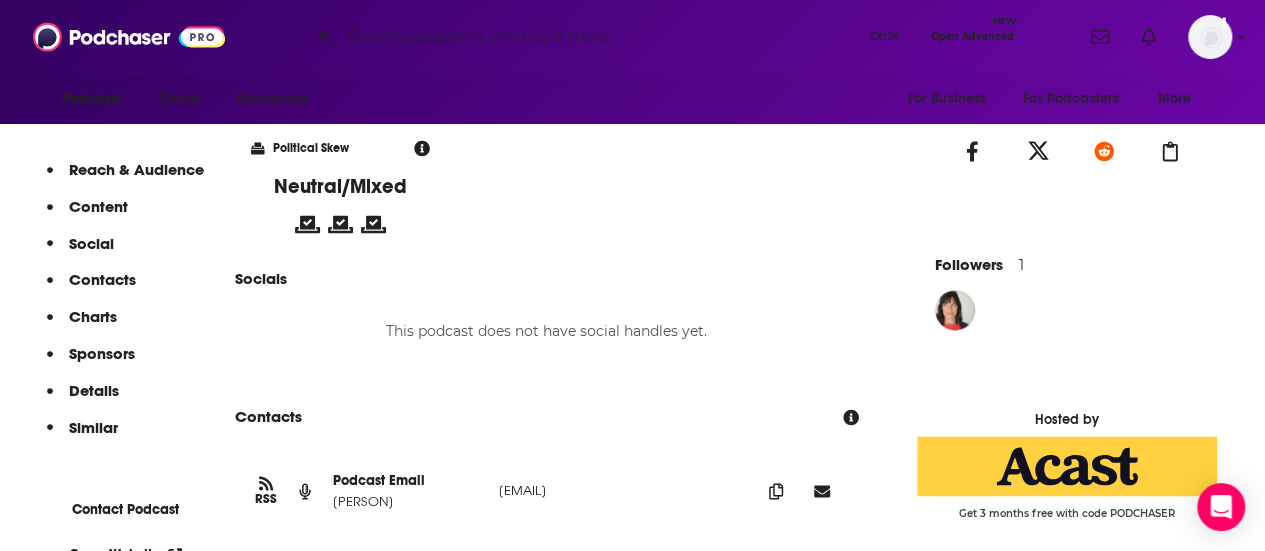 scroll, scrollTop: 1500, scrollLeft: 0, axis: vertical 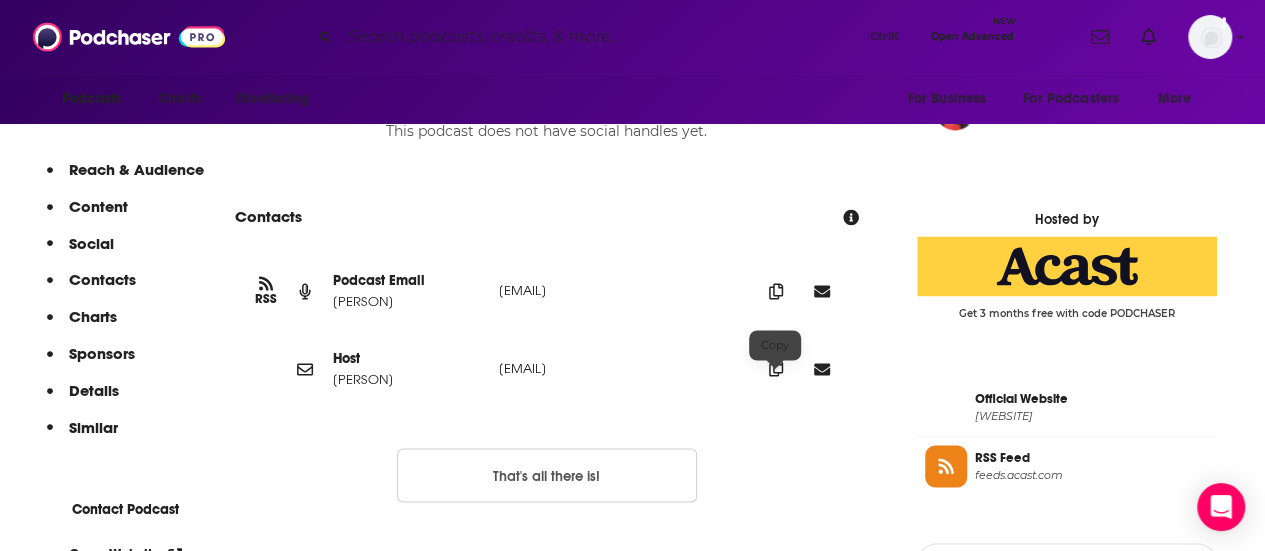 click at bounding box center (776, 291) 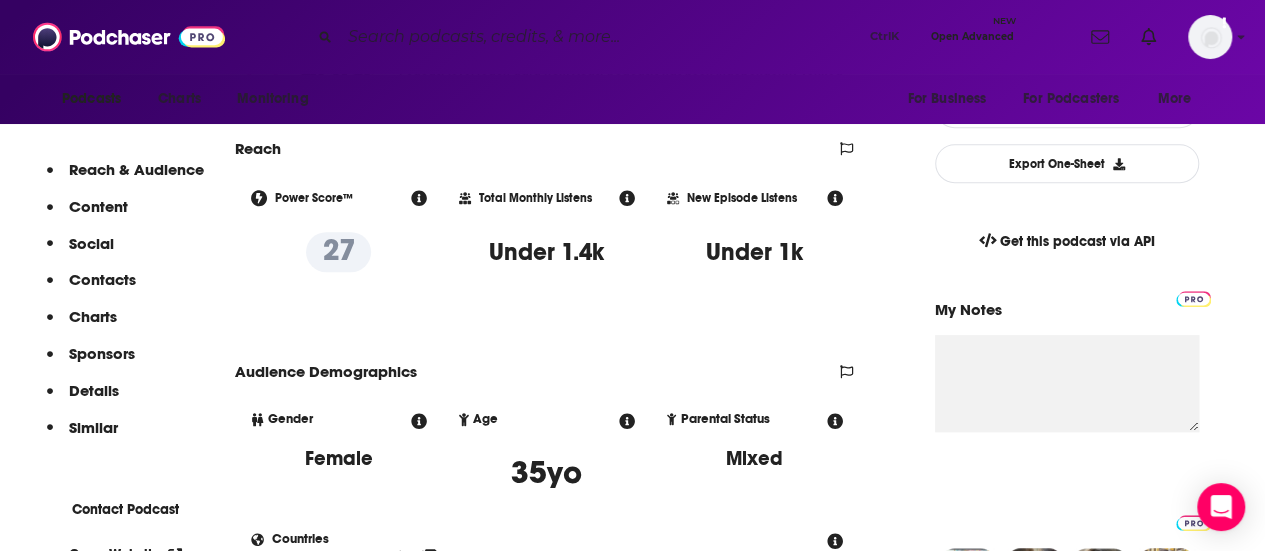 scroll, scrollTop: 300, scrollLeft: 0, axis: vertical 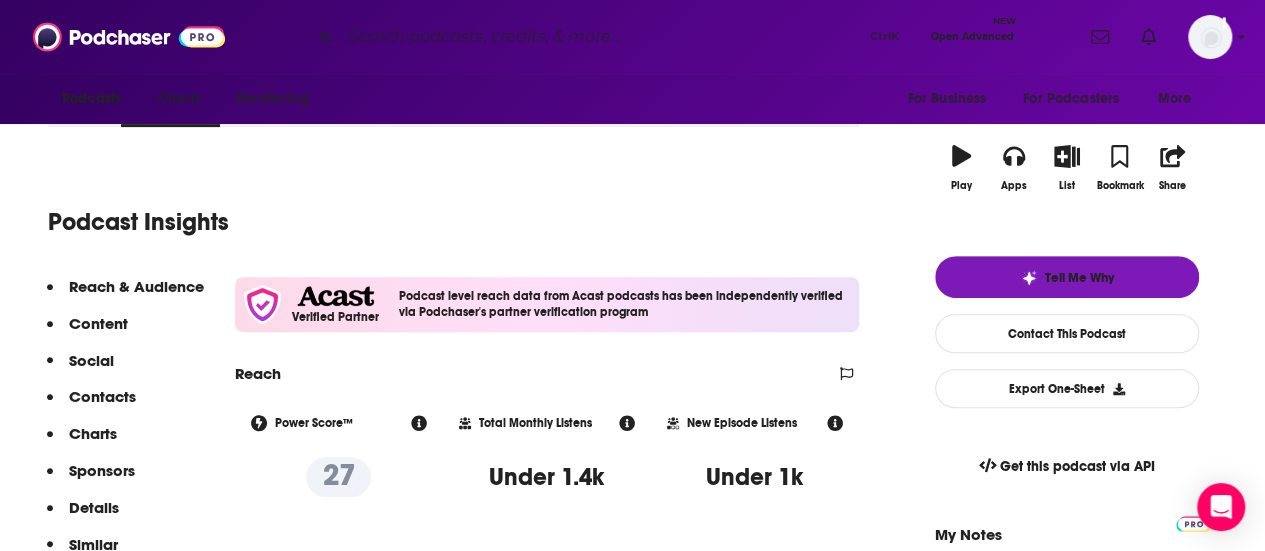 click at bounding box center (601, 37) 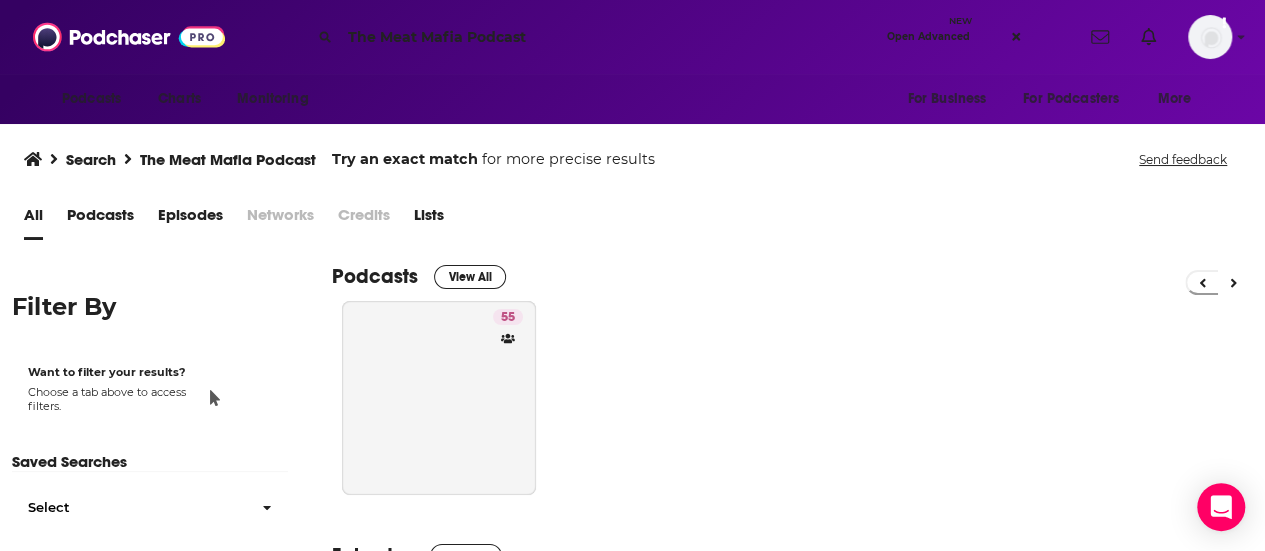 scroll, scrollTop: 0, scrollLeft: 0, axis: both 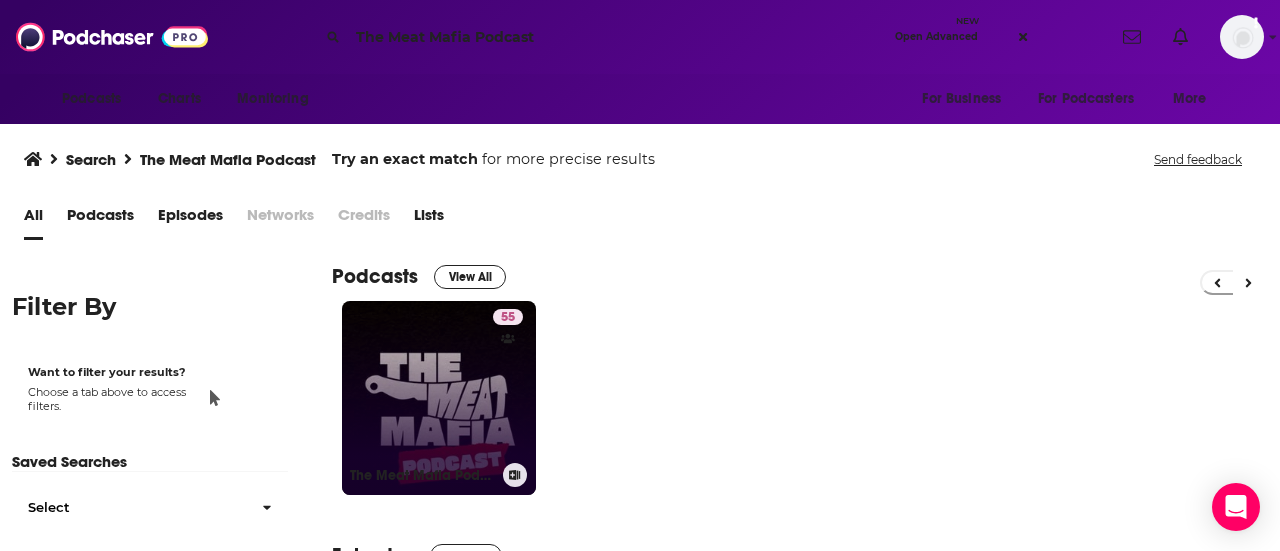 click on "[NUMBER] [PODCAST_NAME]" at bounding box center (439, 398) 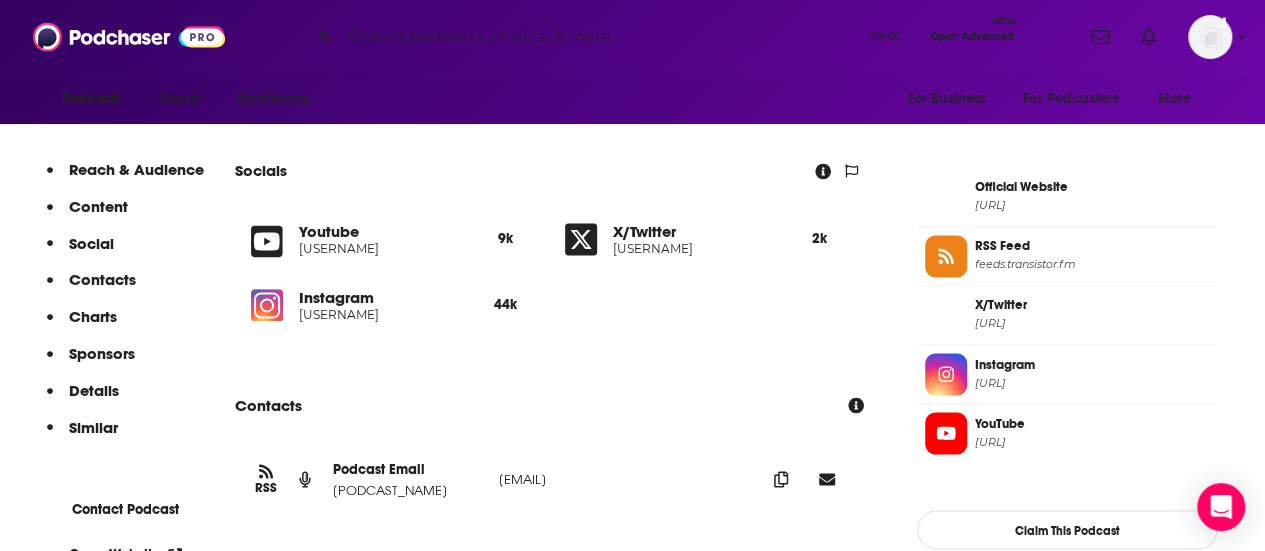 scroll, scrollTop: 1800, scrollLeft: 0, axis: vertical 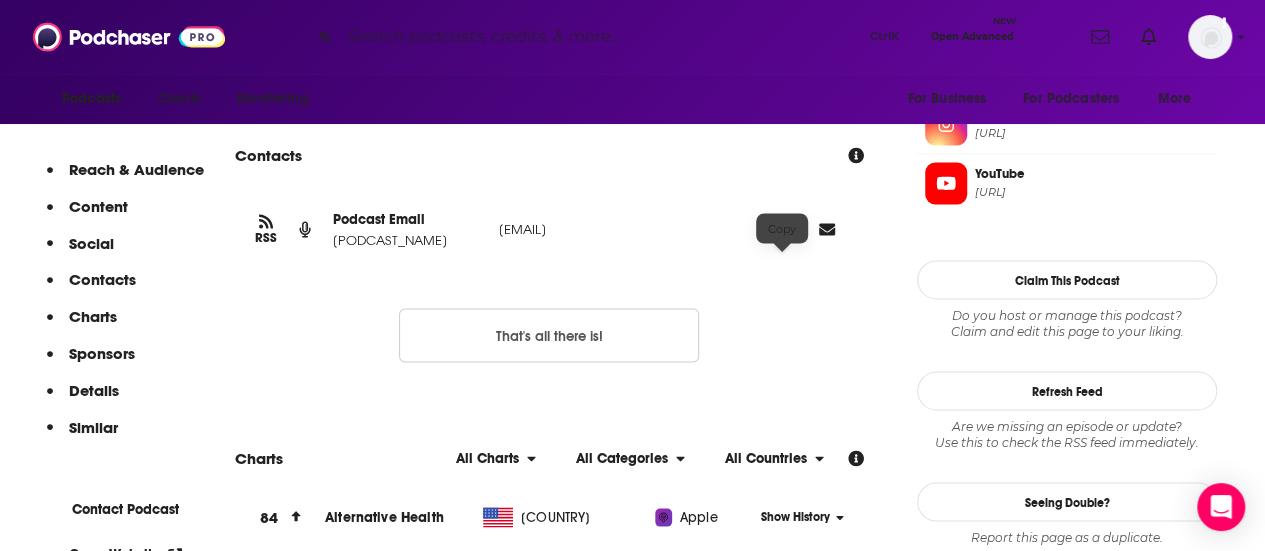 click at bounding box center [781, 228] 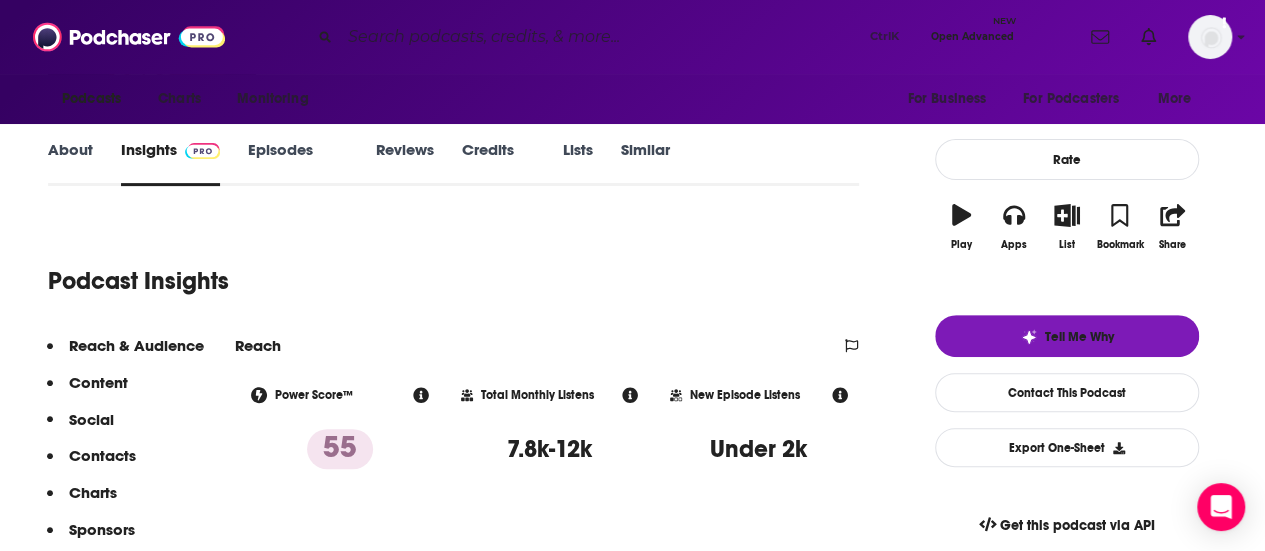 scroll, scrollTop: 200, scrollLeft: 0, axis: vertical 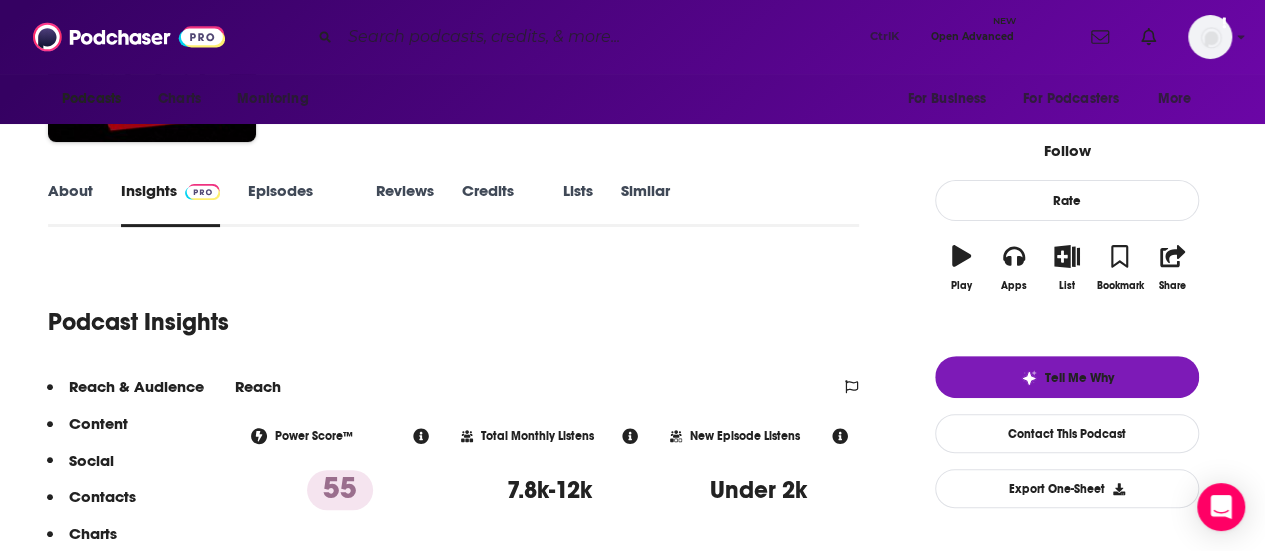 click on "About" at bounding box center (70, 204) 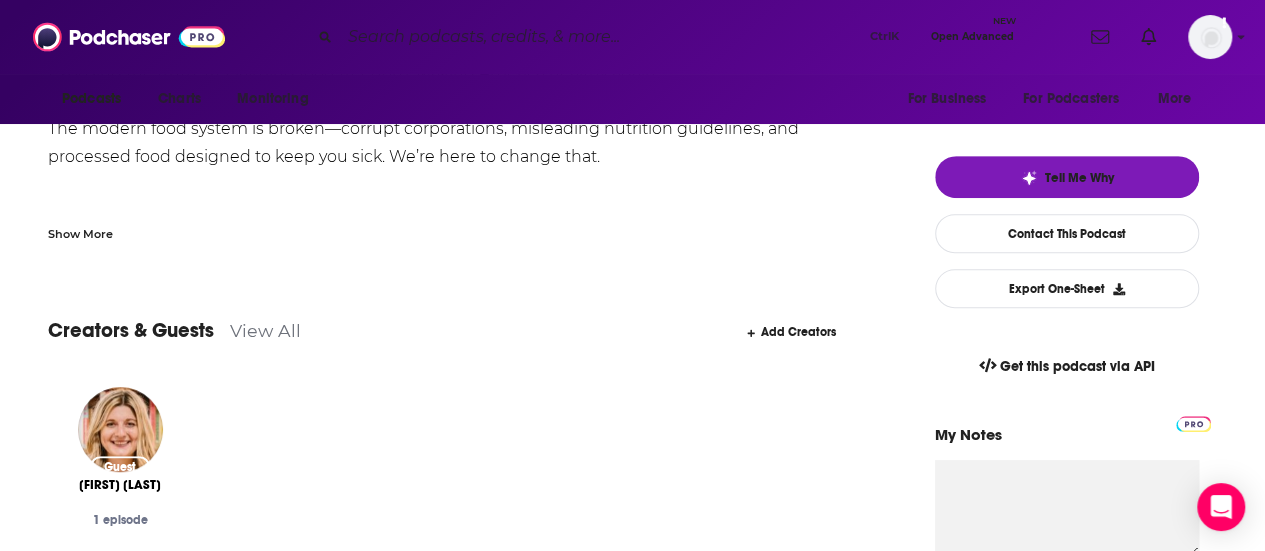 scroll, scrollTop: 300, scrollLeft: 0, axis: vertical 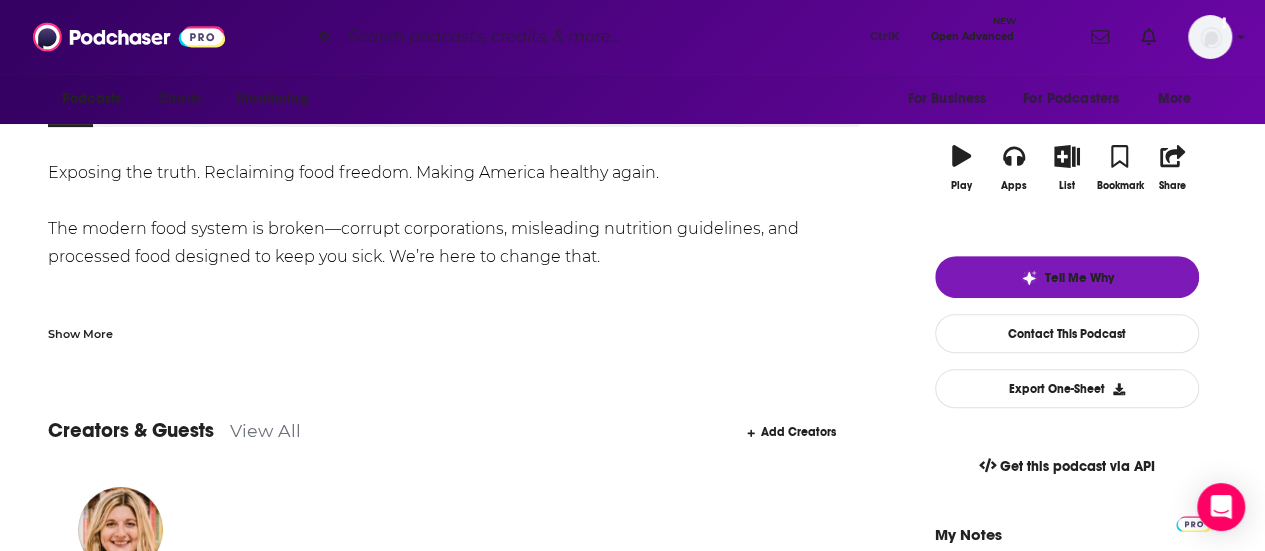 click on "Show More" at bounding box center (80, 332) 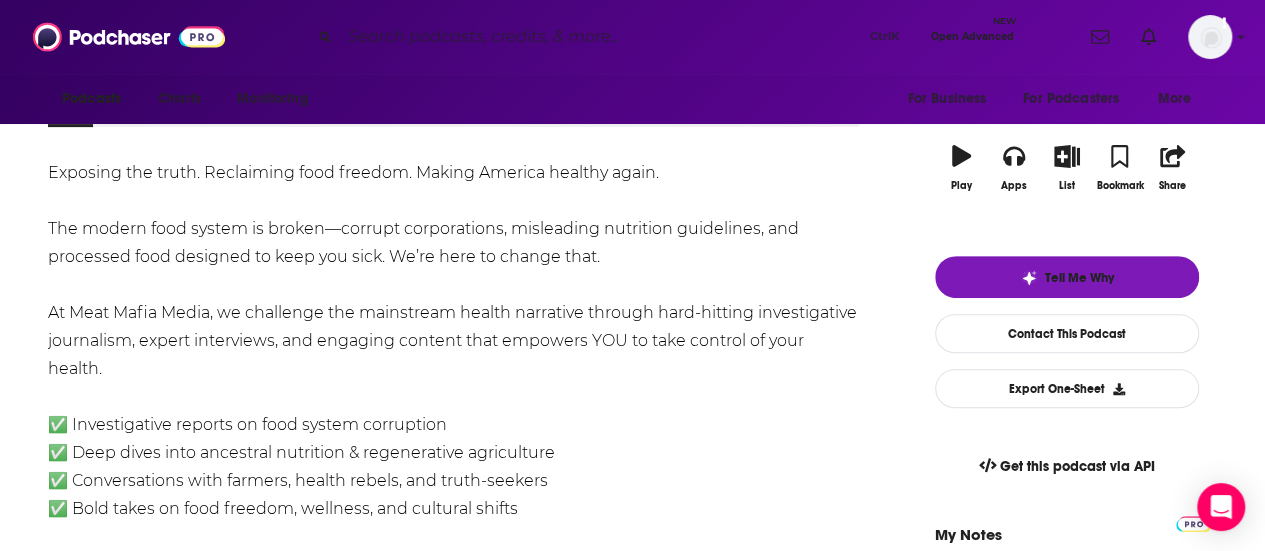 drag, startPoint x: 48, startPoint y: 231, endPoint x: 186, endPoint y: 381, distance: 203.82346 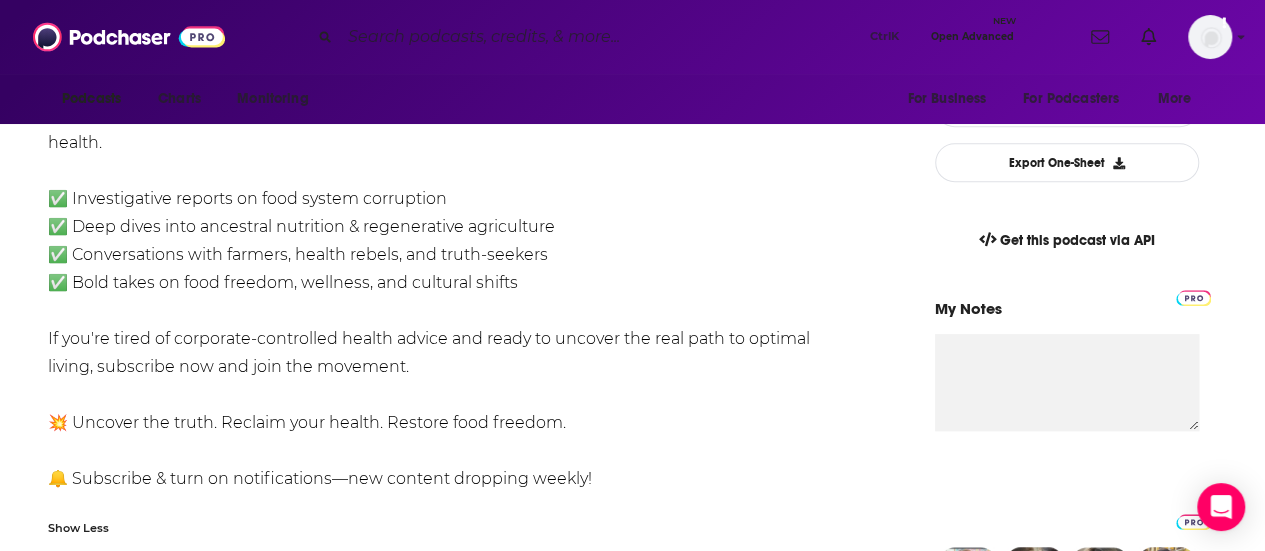 scroll, scrollTop: 600, scrollLeft: 0, axis: vertical 